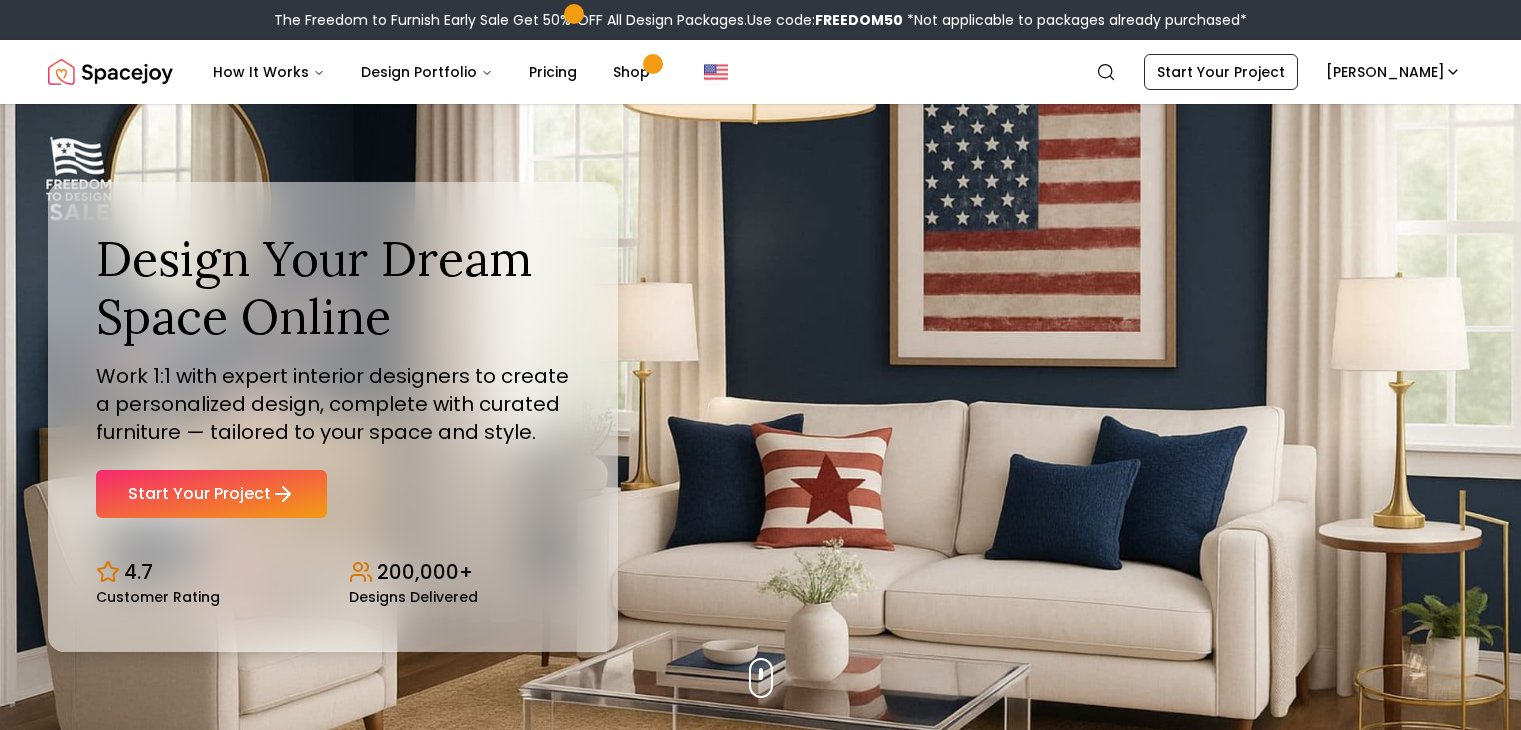 scroll, scrollTop: 0, scrollLeft: 0, axis: both 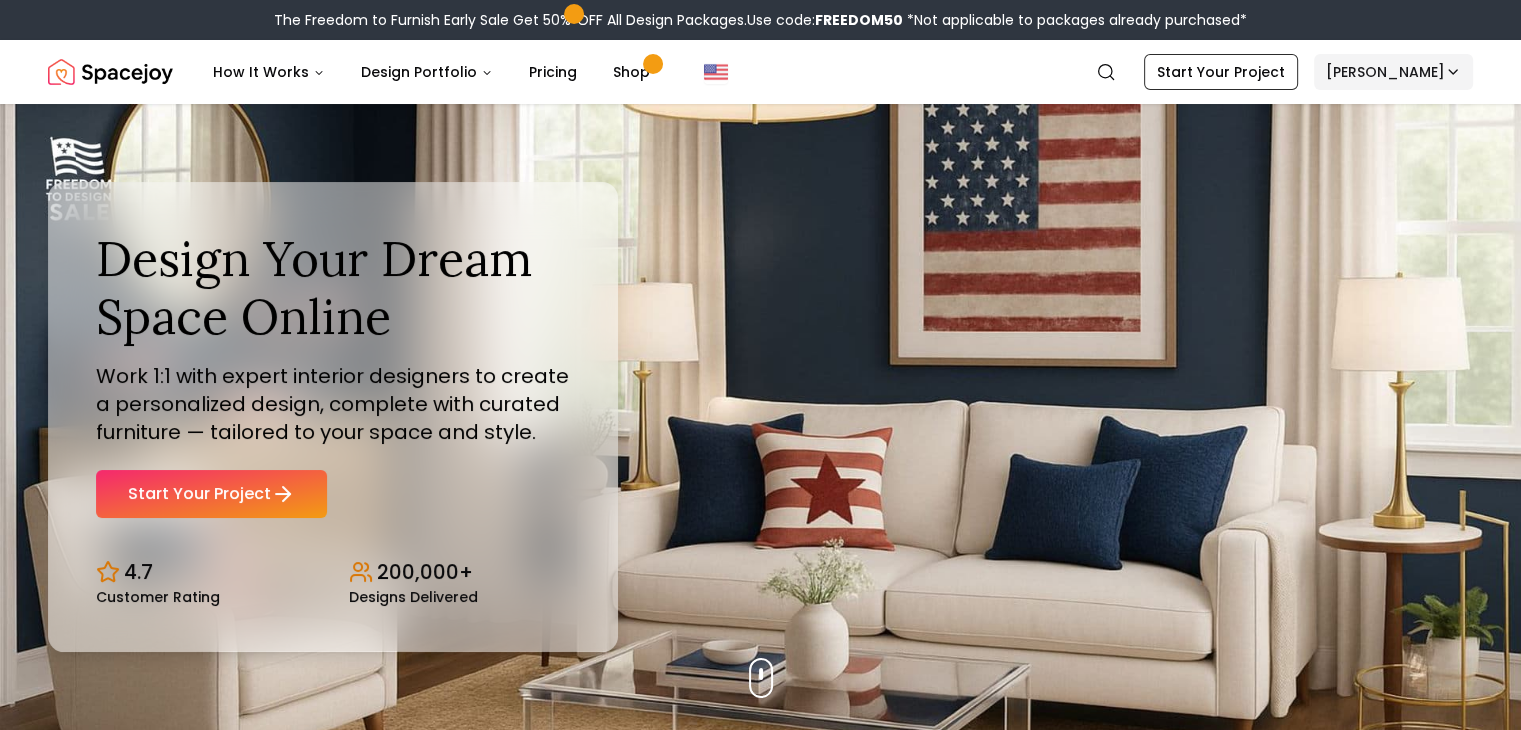 click on "The Freedom to Furnish Early Sale Get 50% OFF All Design Packages.  Use code:  FREEDOM50   *Not applicable to packages already purchased* Spacejoy How It Works   Design Portfolio   Pricing Shop Search Start Your Project   [PERSON_NAME] Design Your Dream Space Online Work 1:1 with expert interior designers to create a personalized design, complete with curated furniture — tailored to your space and style. Start Your Project   4.7 Customer Rating 200,000+ Designs Delivered Design Your Dream Space Online Work 1:1 with expert interior designers to create a personalized design, complete with curated furniture — tailored to your space and style. Start Your Project   4.7 Customer Rating 200,000+ Designs Delivered The Freedom to Furnish Early Sale Get 50% OFF on all Design Packages Get Started   [DATE] Sale Up to 70% OFF on Furniture & Decor Shop Now   Get Matched with Expert Interior Designers Online! [PERSON_NAME] Designer [PERSON_NAME] Designer [PERSON_NAME] Designer [PERSON_NAME] Designer   1 2 3" at bounding box center (760, 6014) 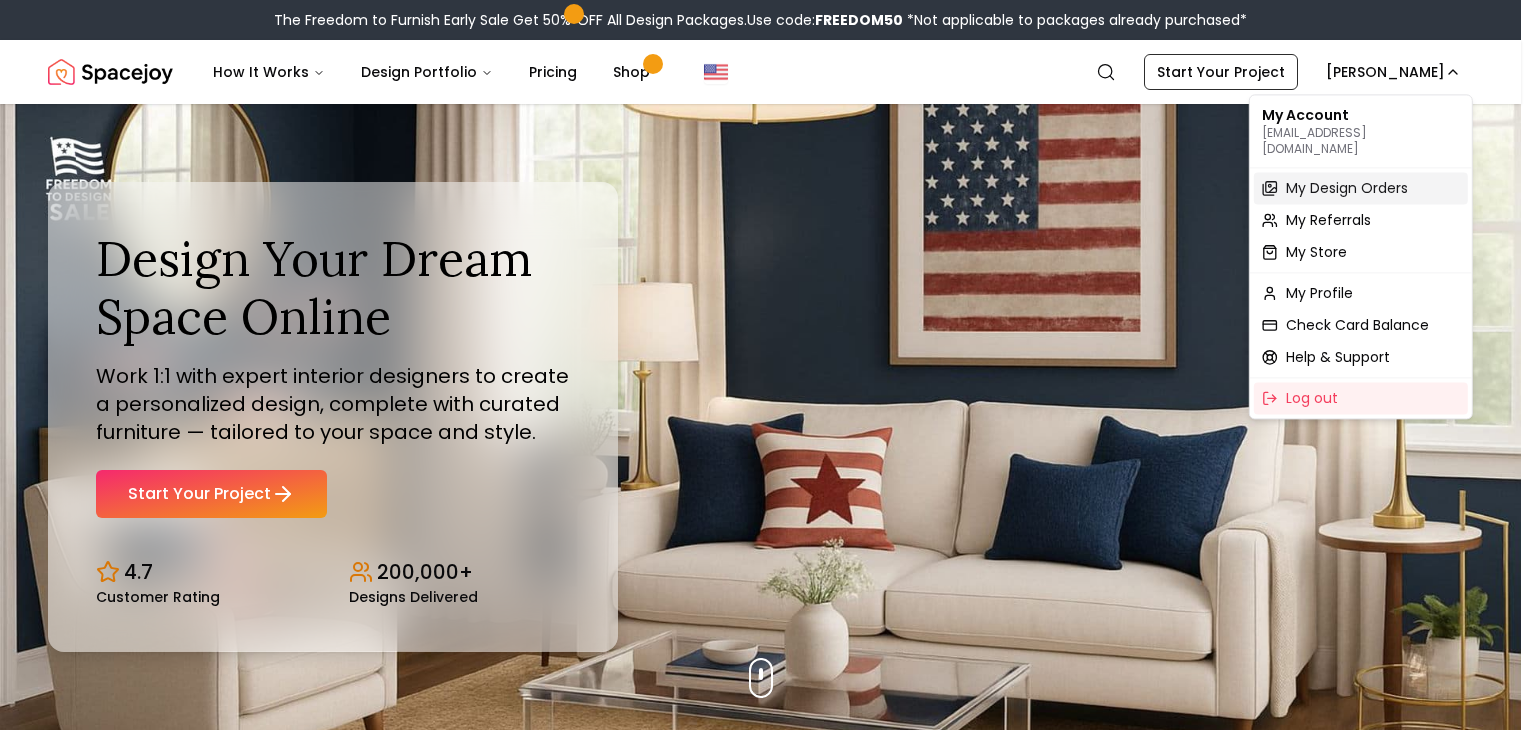 click on "My Design Orders" at bounding box center [1347, 188] 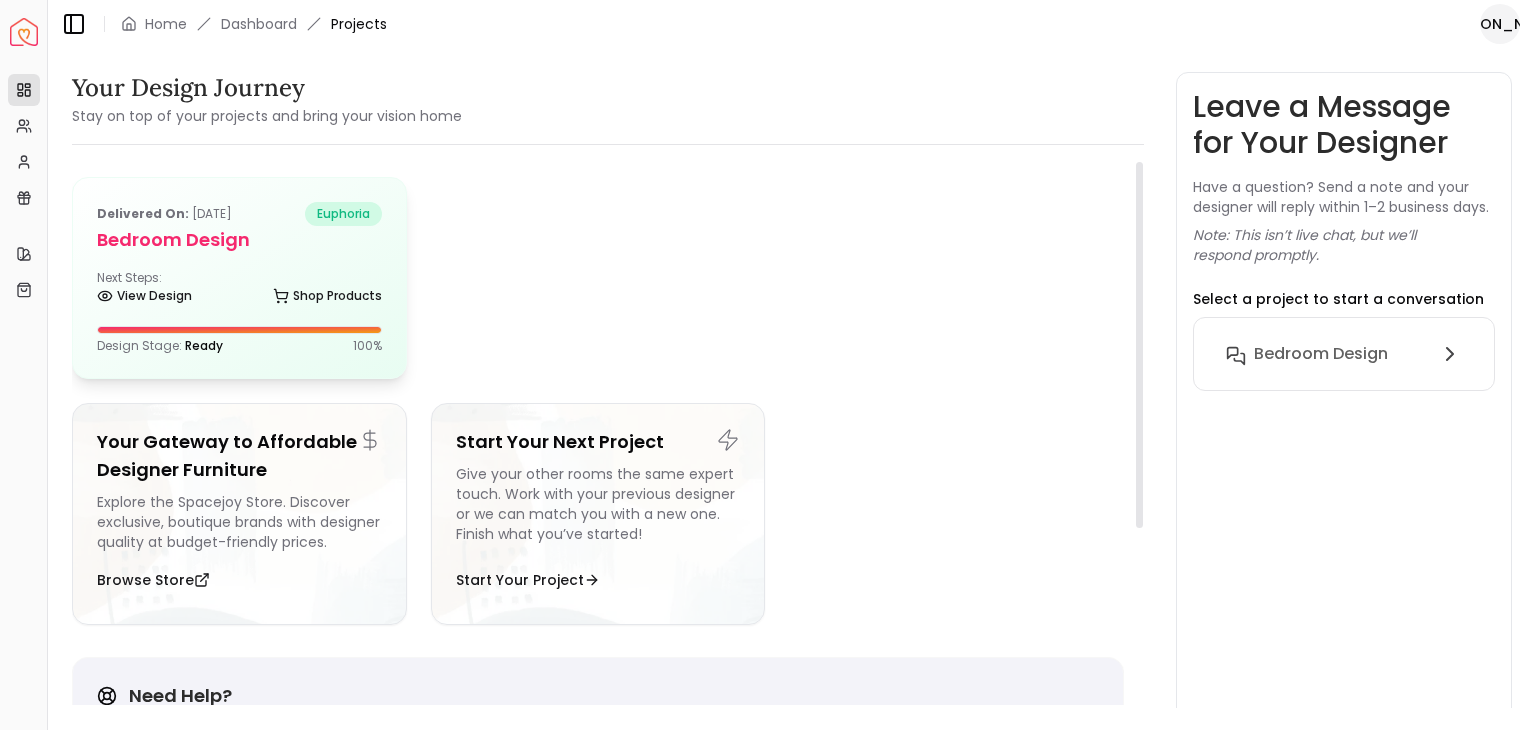 click on "Next Steps: View Design Shop Products" at bounding box center (239, 290) 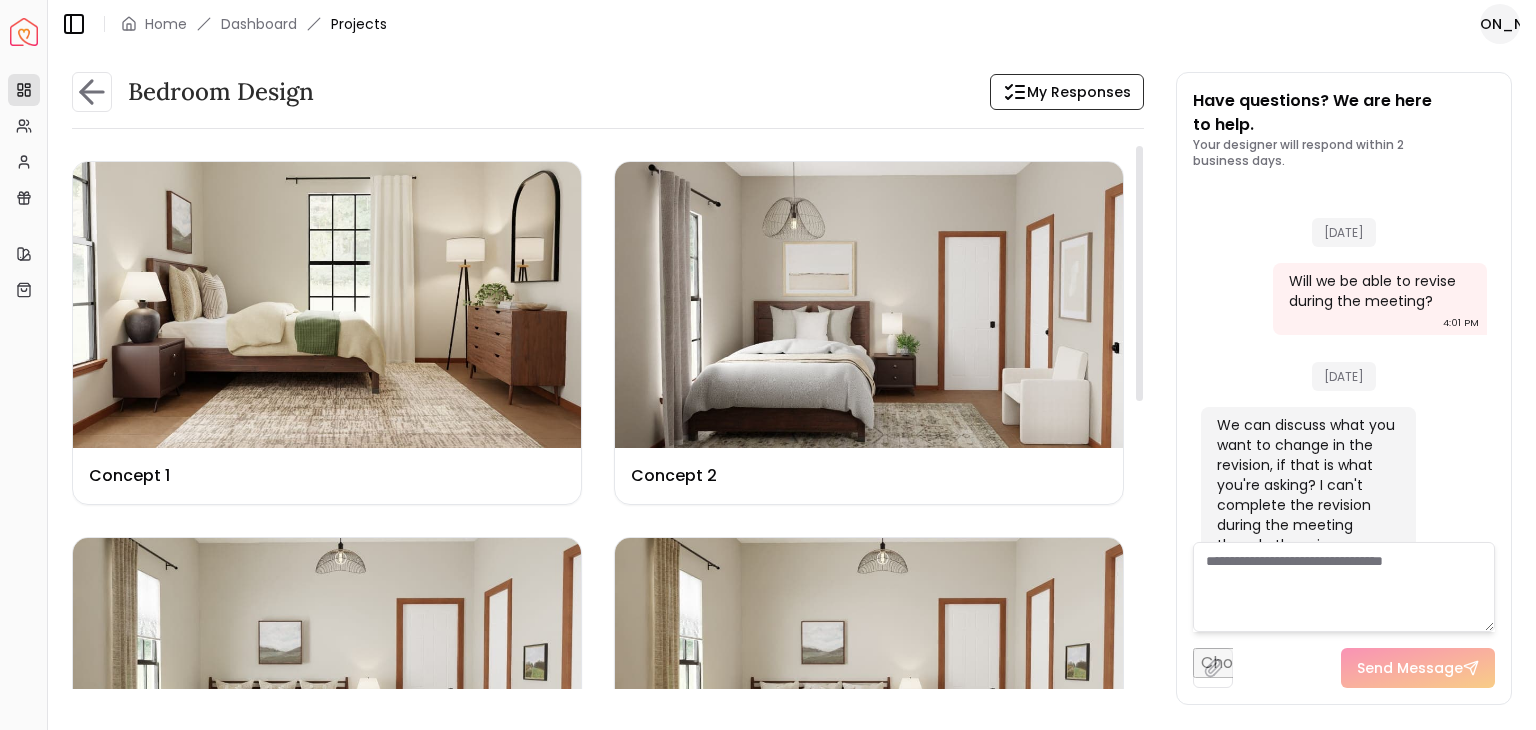 scroll, scrollTop: 4379, scrollLeft: 0, axis: vertical 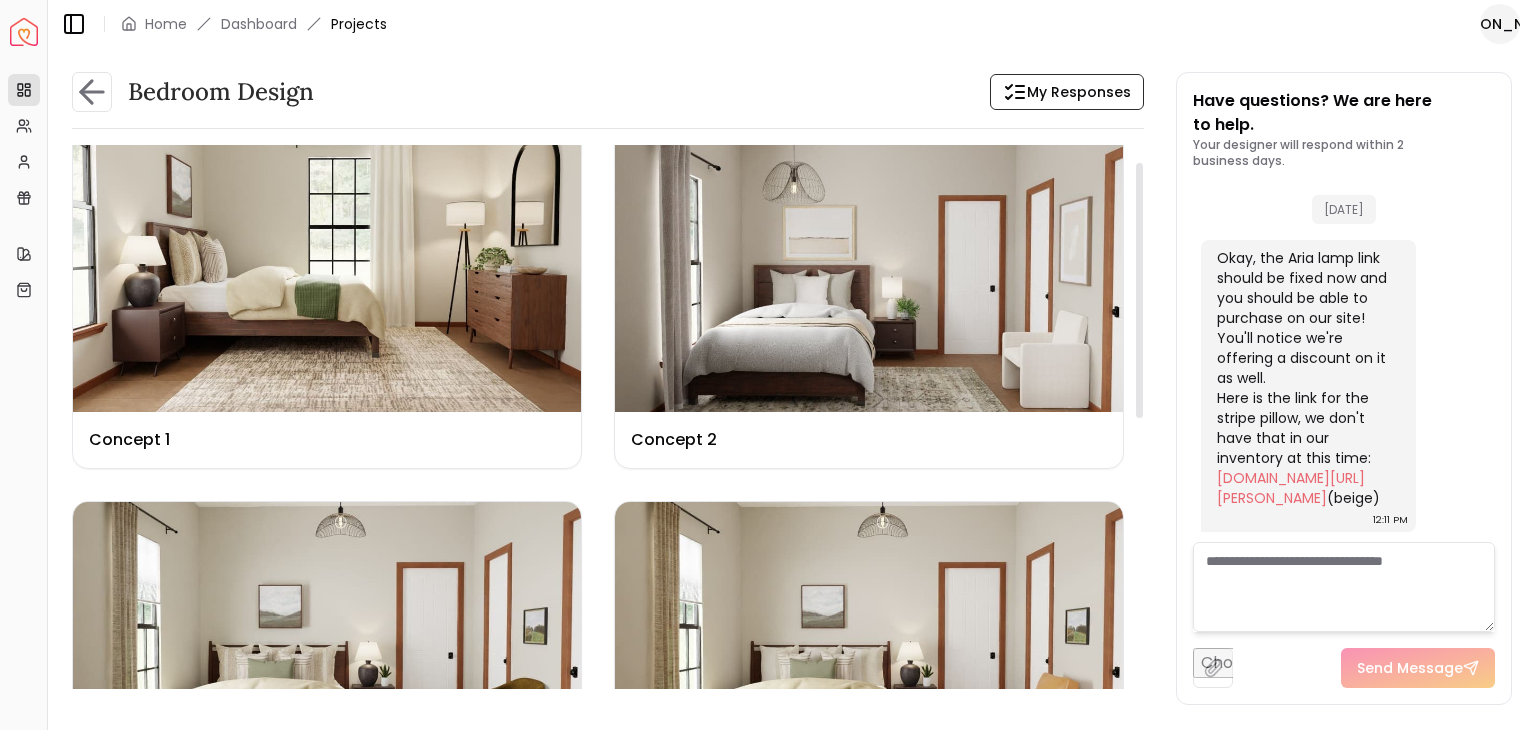 drag, startPoint x: 1140, startPoint y: 317, endPoint x: 1152, endPoint y: 333, distance: 20 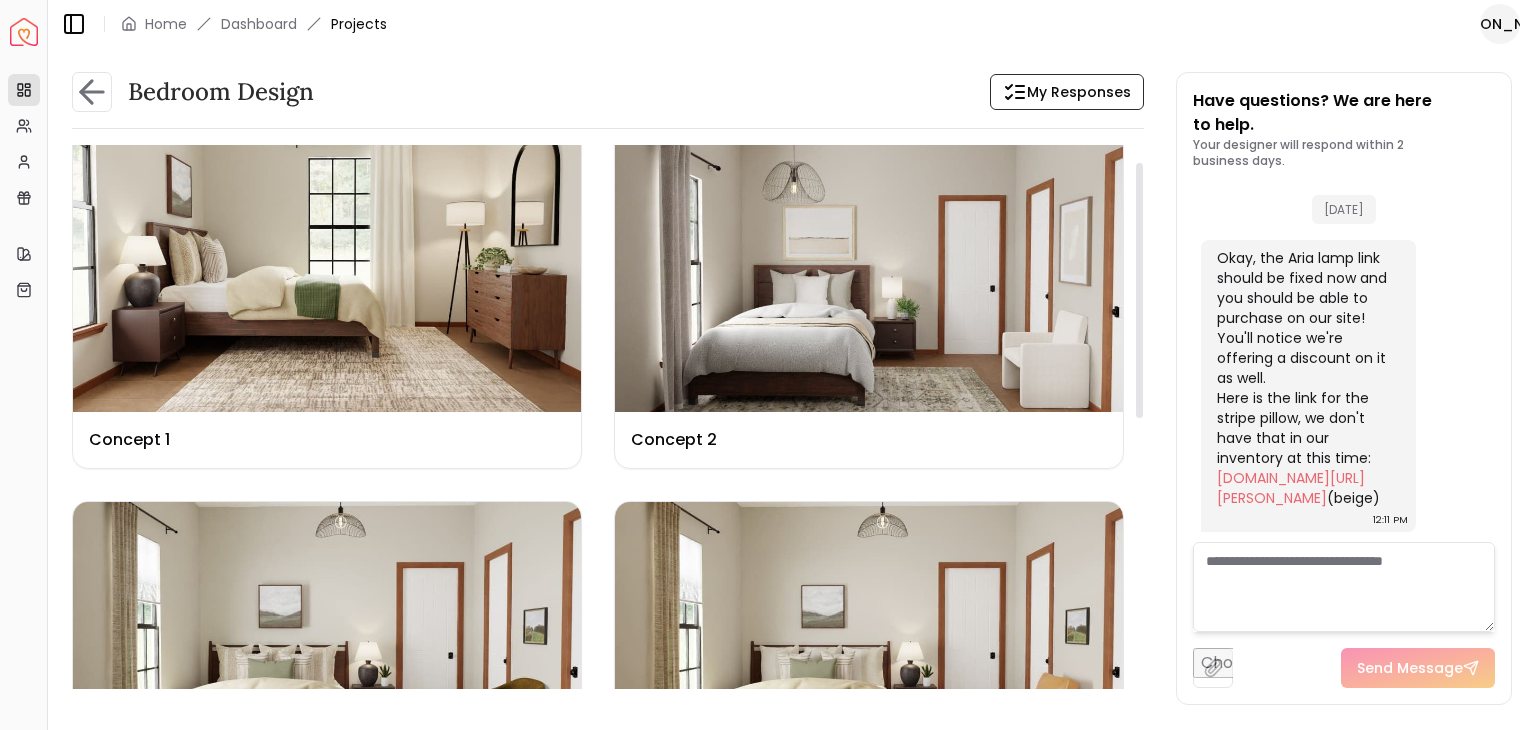 click at bounding box center (1139, 290) 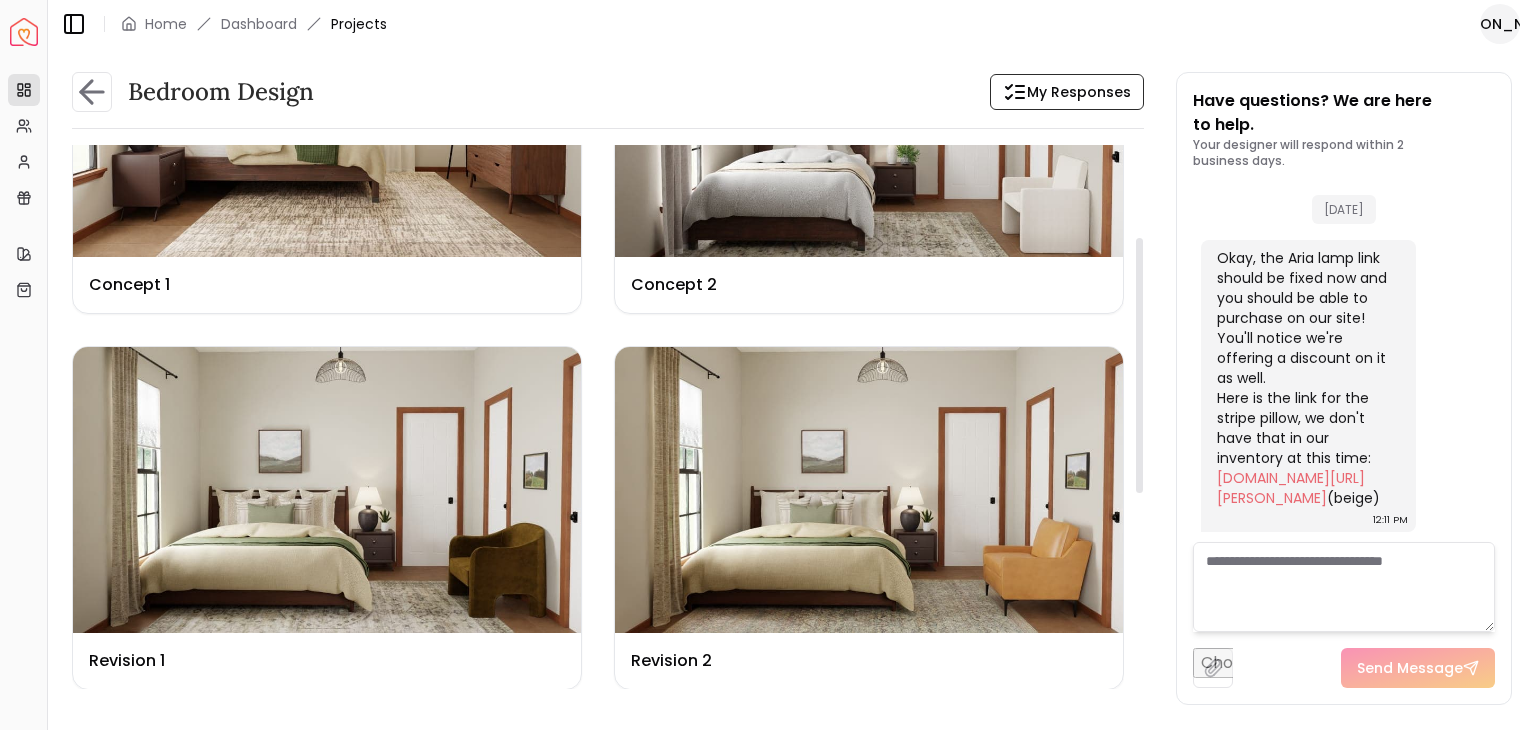 scroll, scrollTop: 196, scrollLeft: 0, axis: vertical 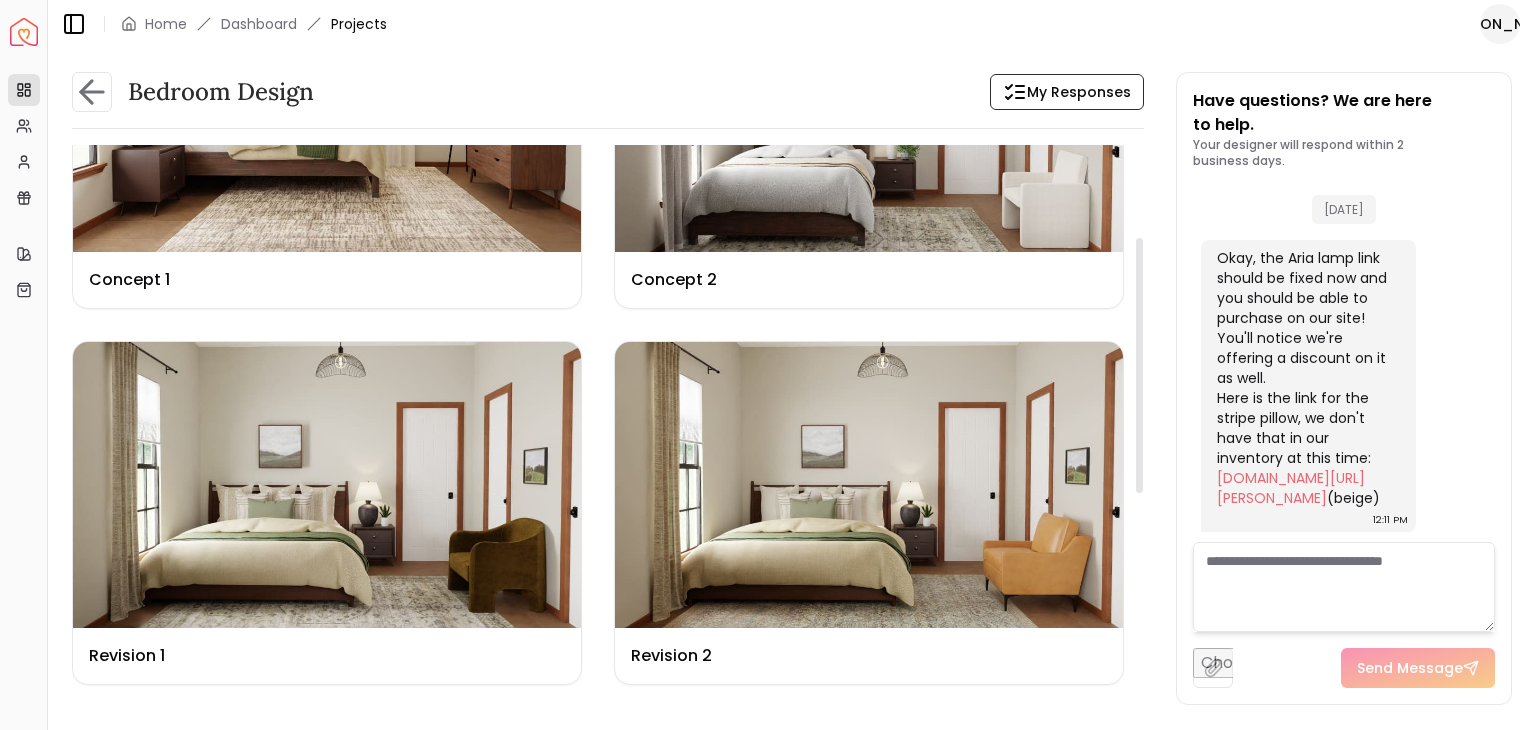 drag, startPoint x: 1135, startPoint y: 233, endPoint x: 1145, endPoint y: 309, distance: 76.655075 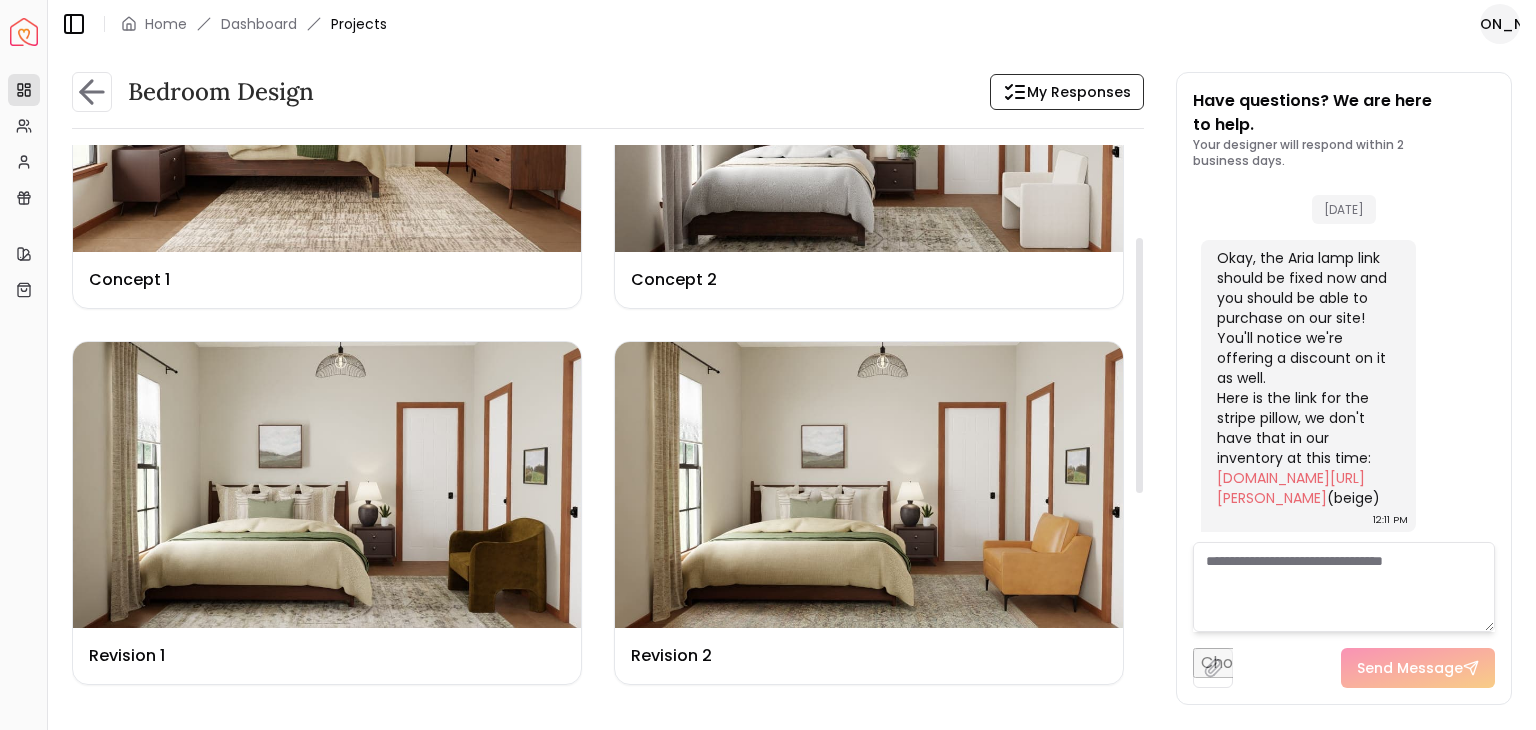 click at bounding box center [1139, 365] 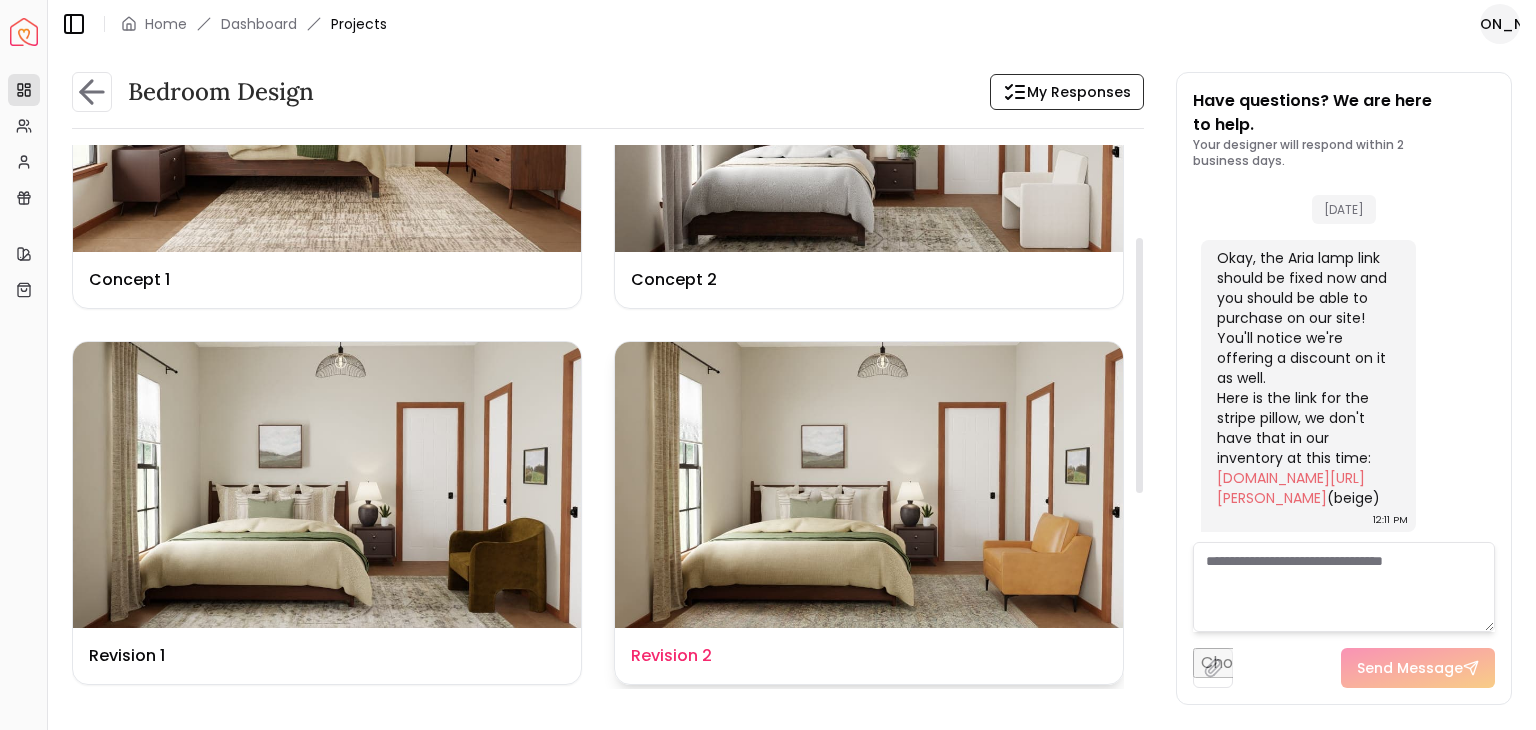 click at bounding box center (869, 485) 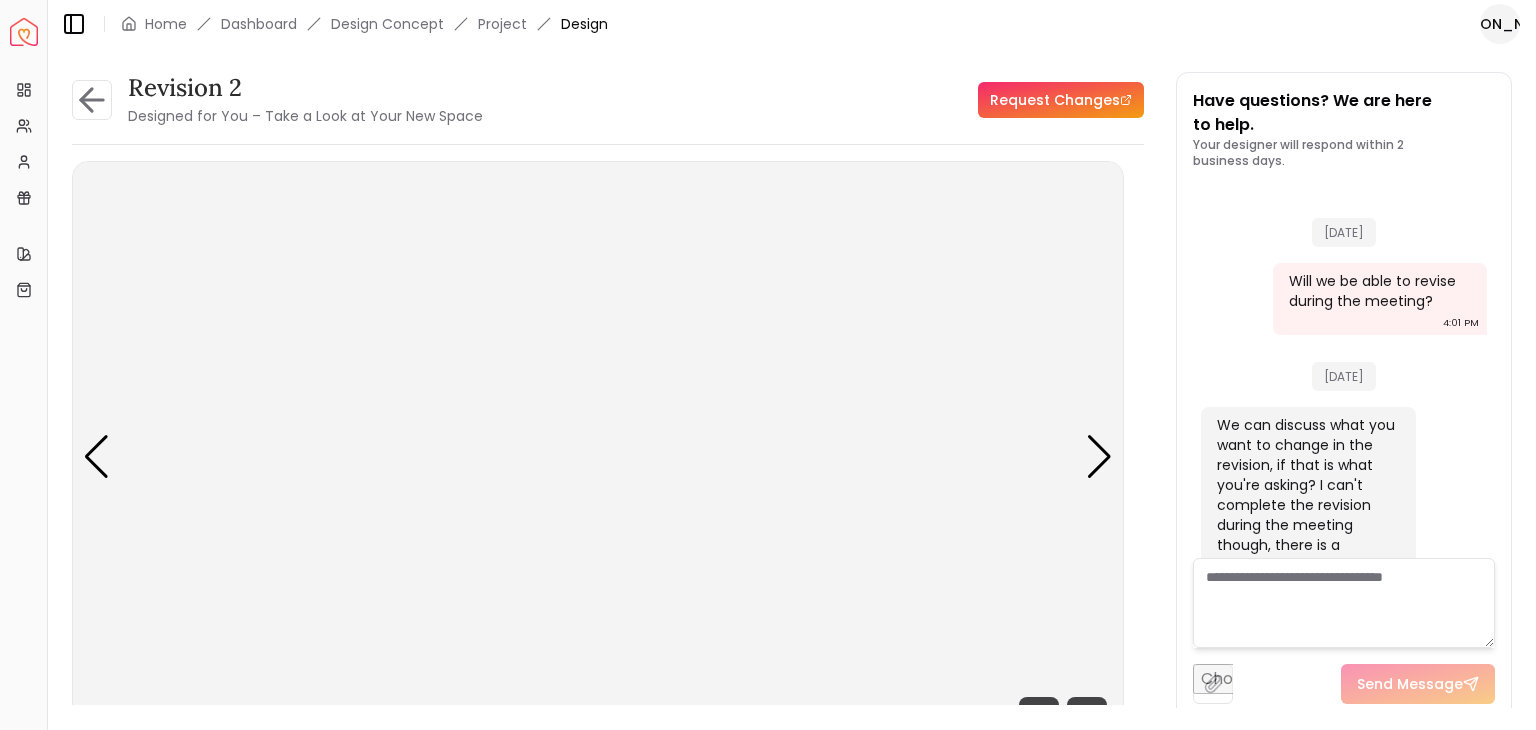 scroll, scrollTop: 4363, scrollLeft: 0, axis: vertical 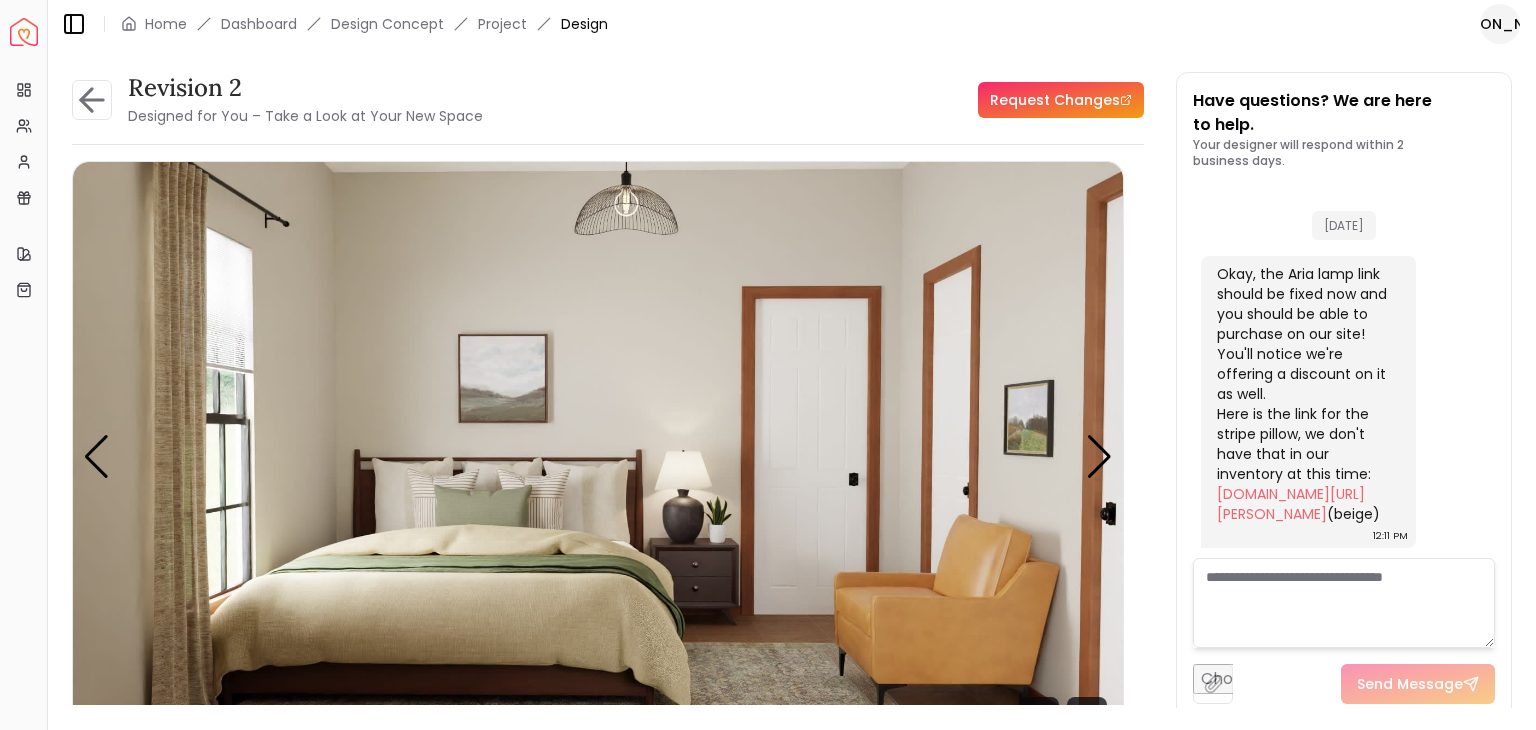 drag, startPoint x: 1488, startPoint y: 541, endPoint x: 1478, endPoint y: 701, distance: 160.3122 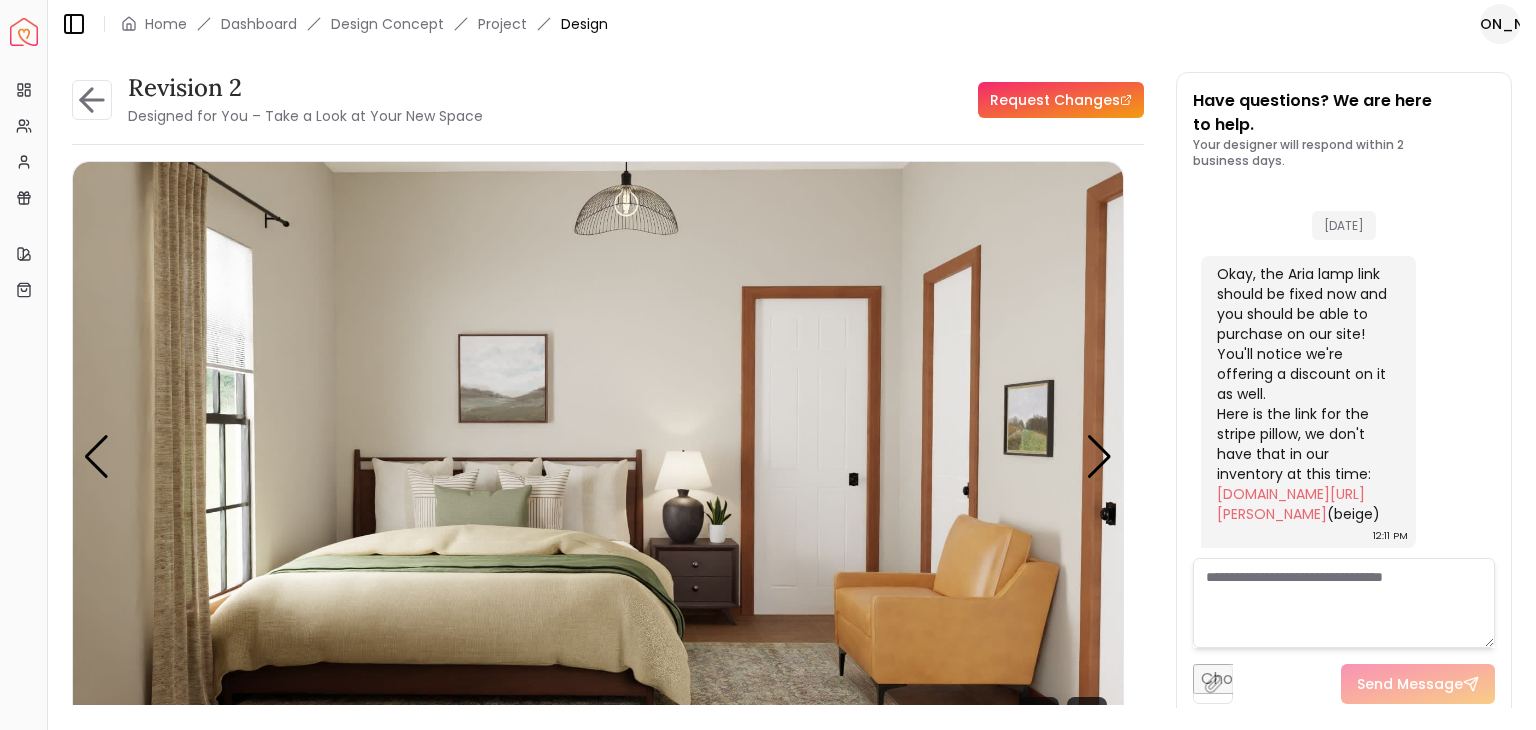 click at bounding box center (1490, 579) 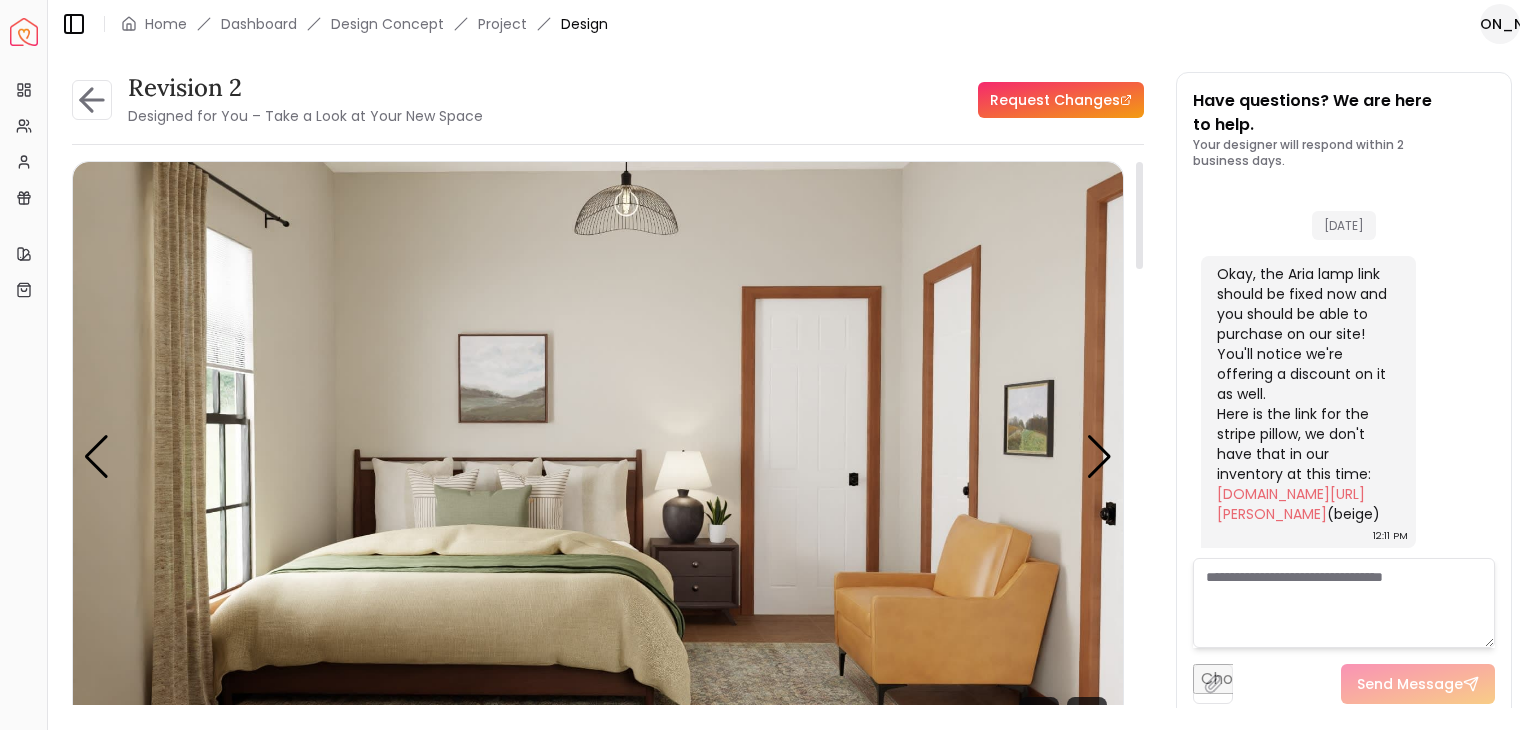 click at bounding box center [598, 457] 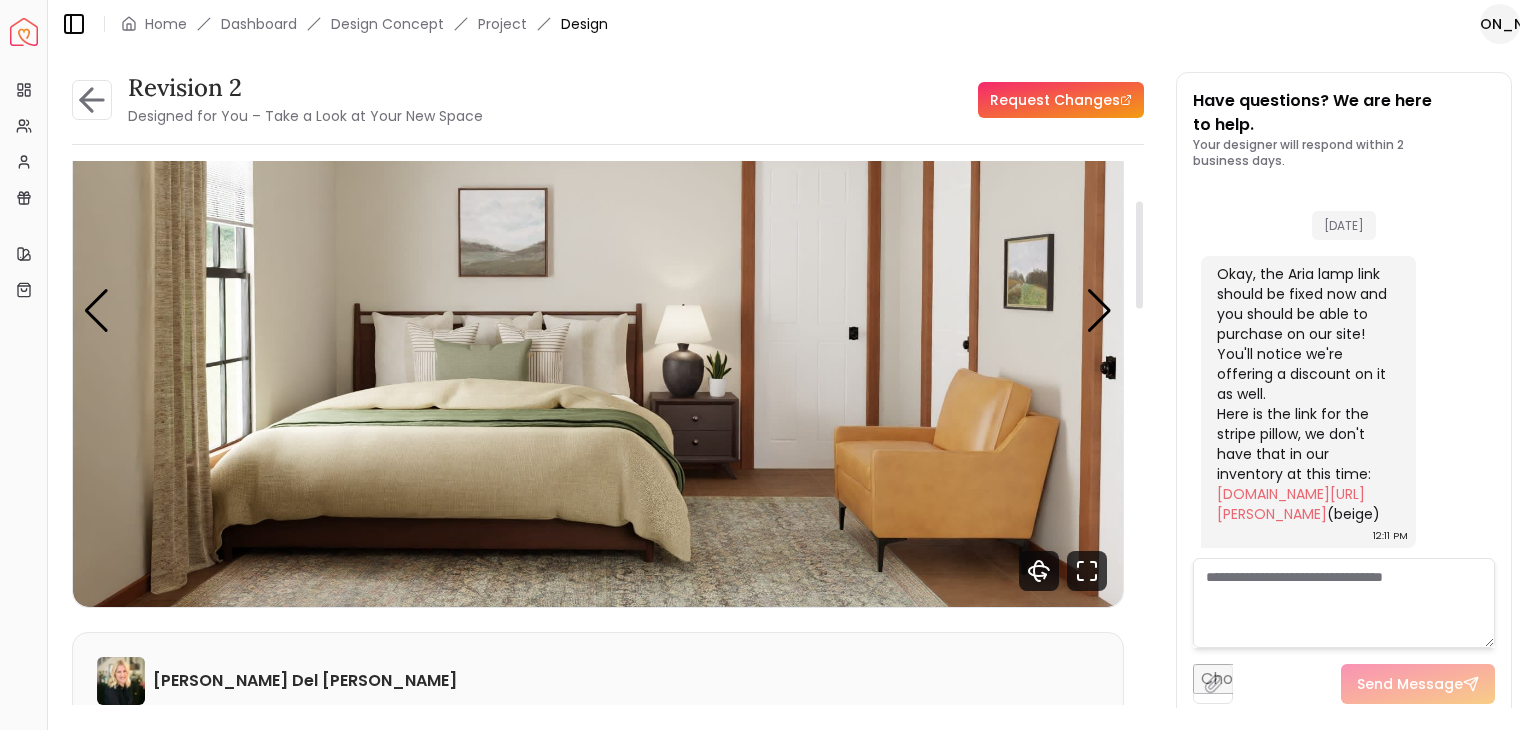 scroll, scrollTop: 120, scrollLeft: 0, axis: vertical 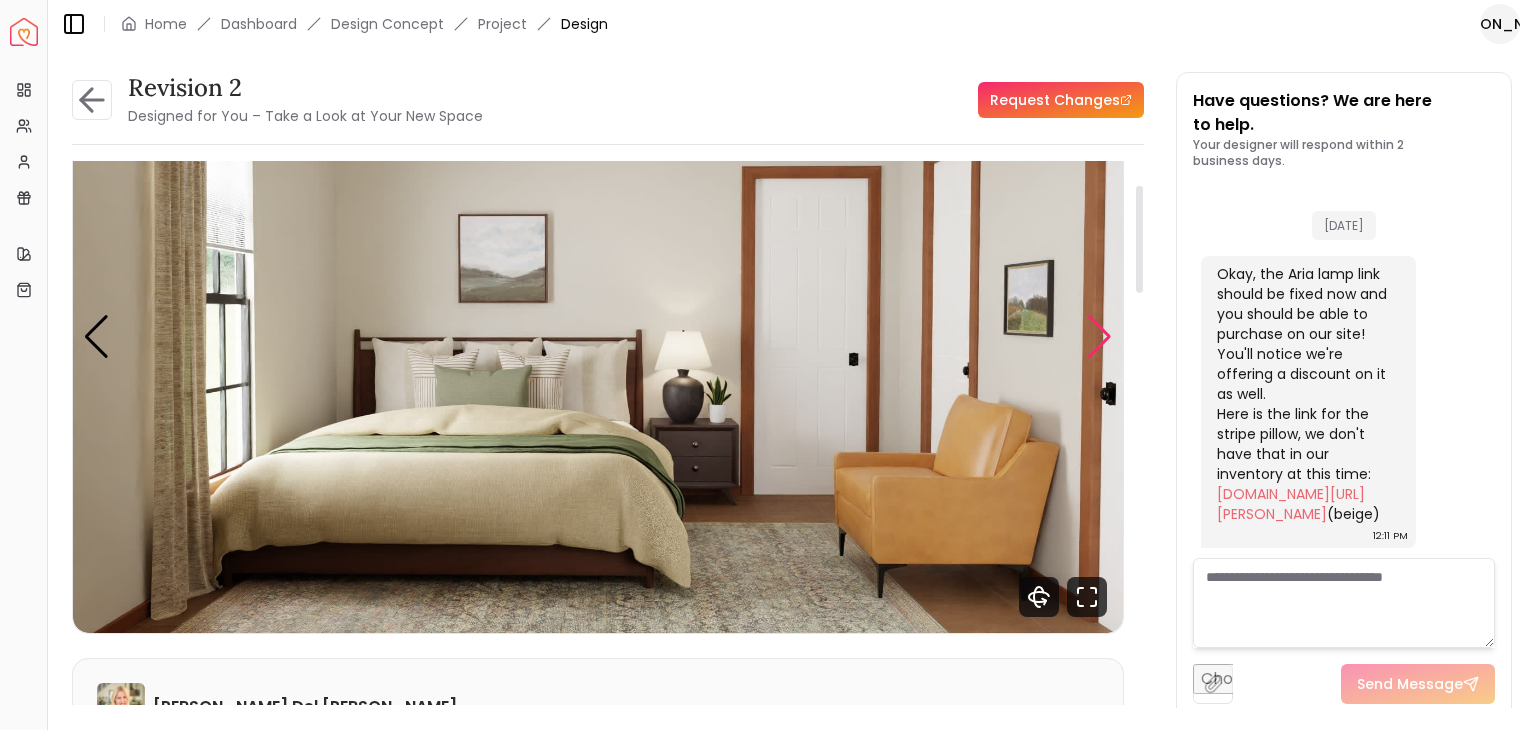 click at bounding box center (1099, 337) 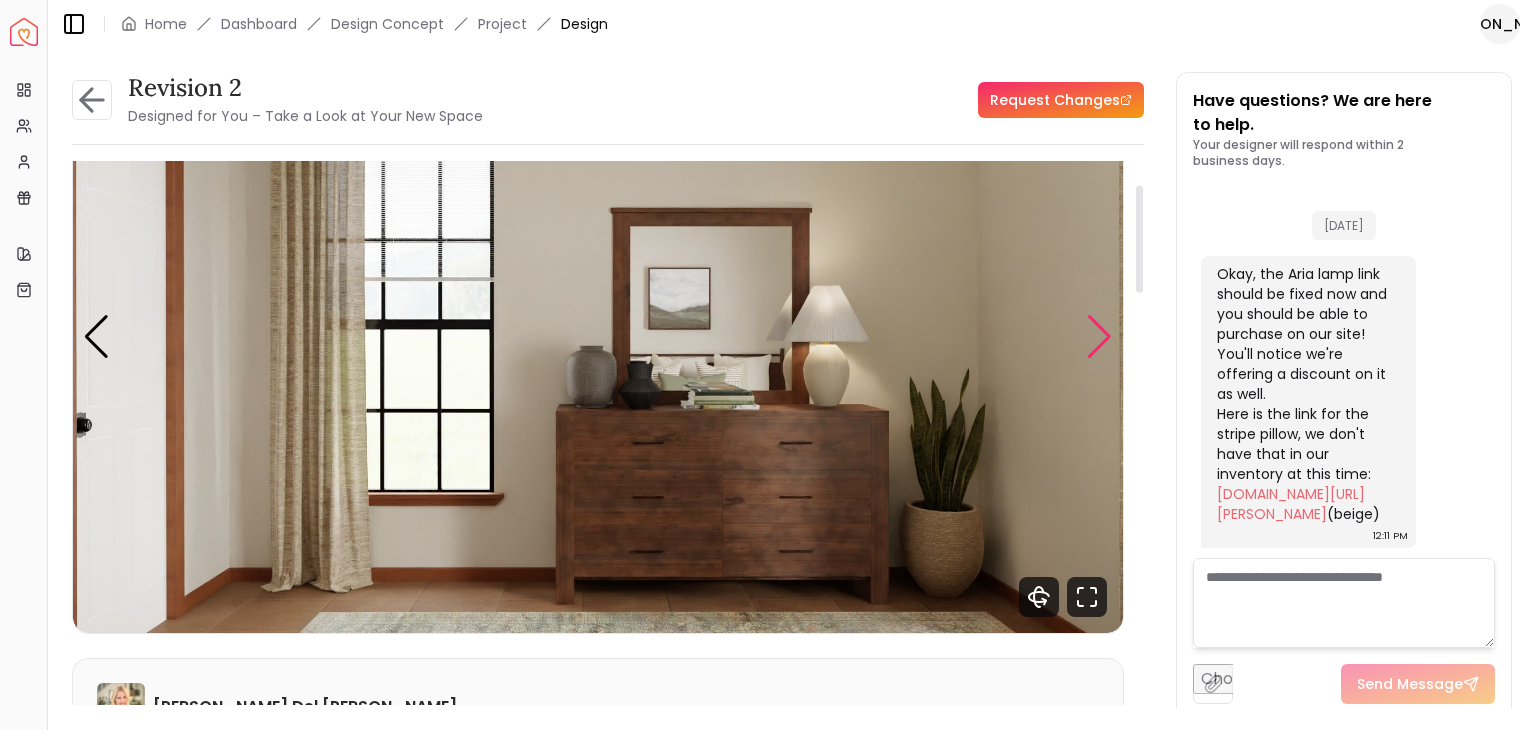 click at bounding box center [1099, 337] 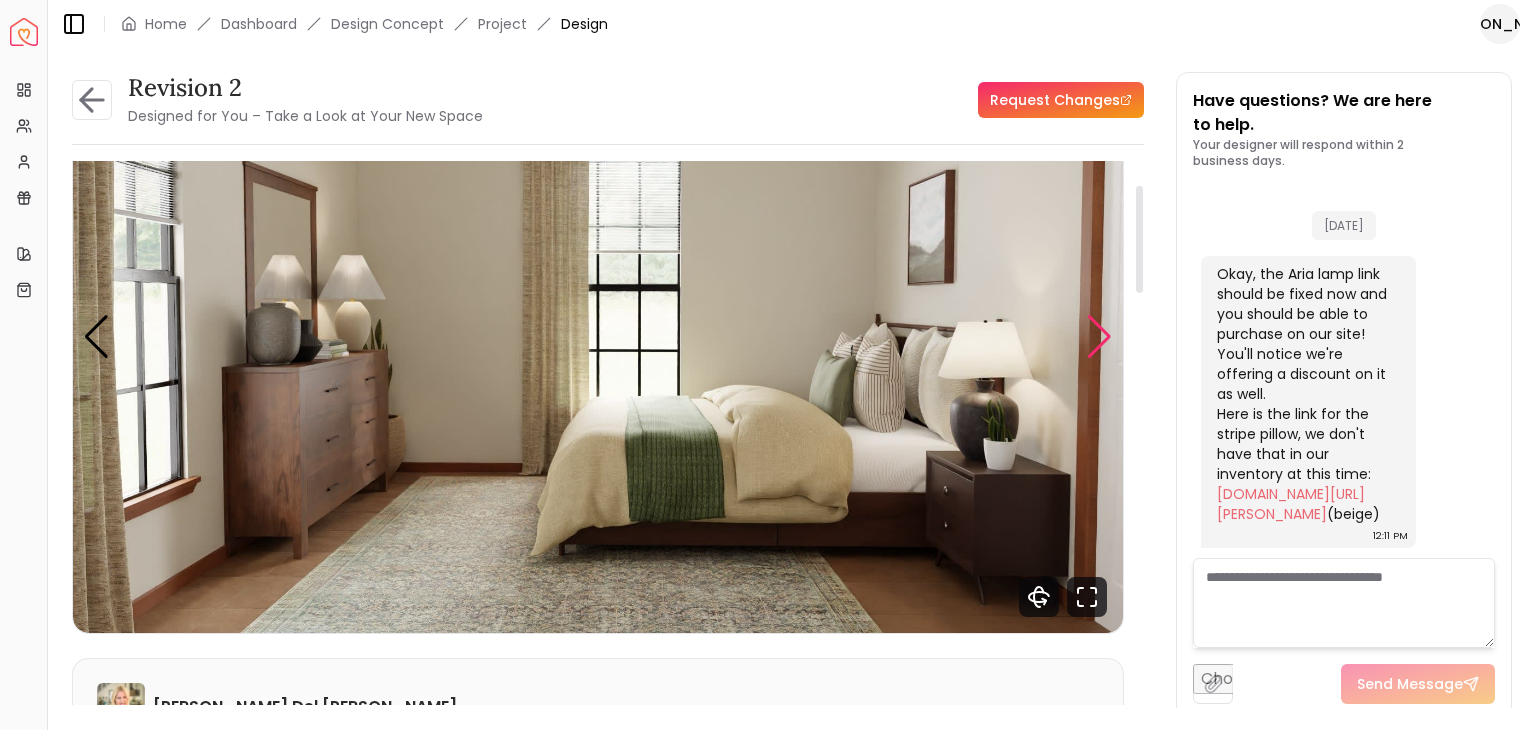 click at bounding box center [1099, 337] 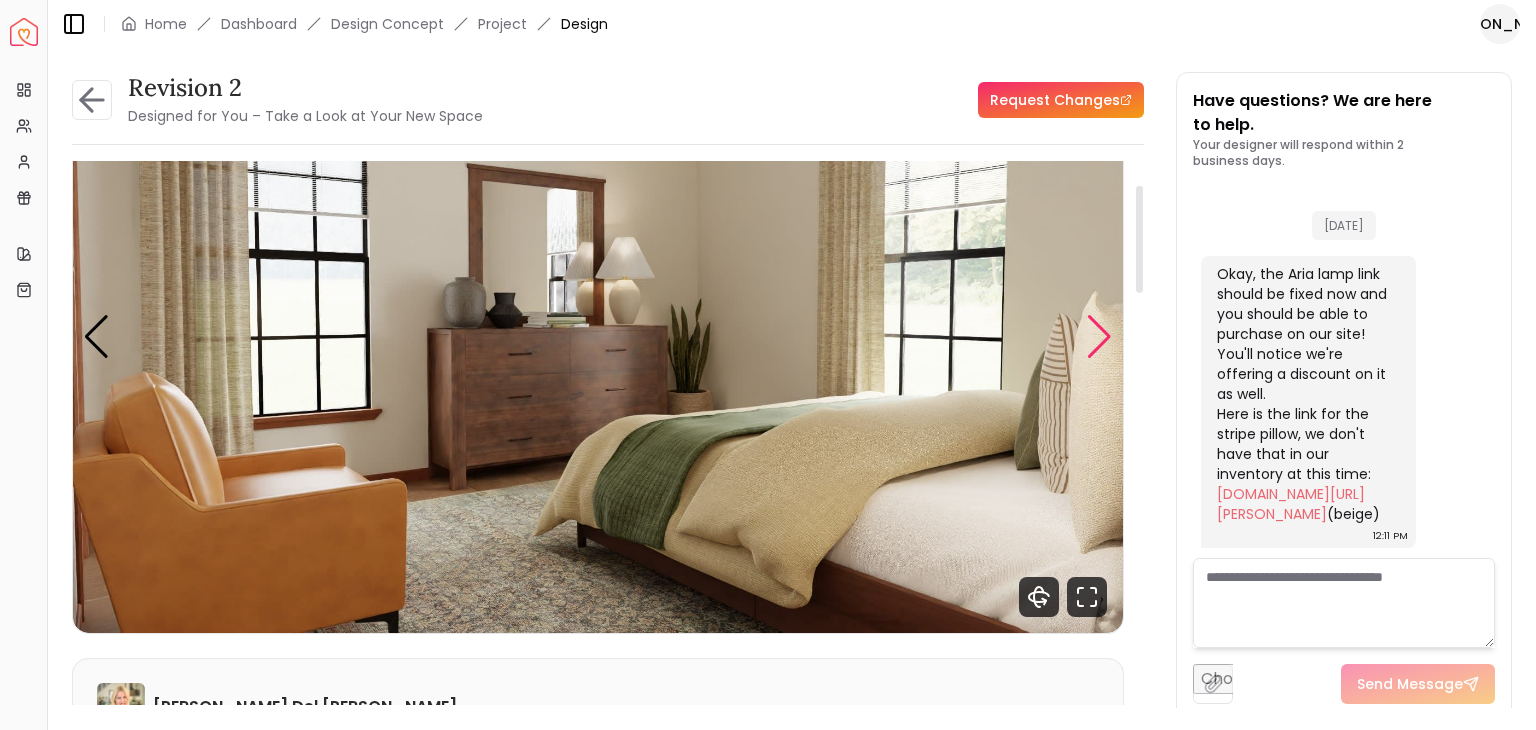 click at bounding box center [1099, 337] 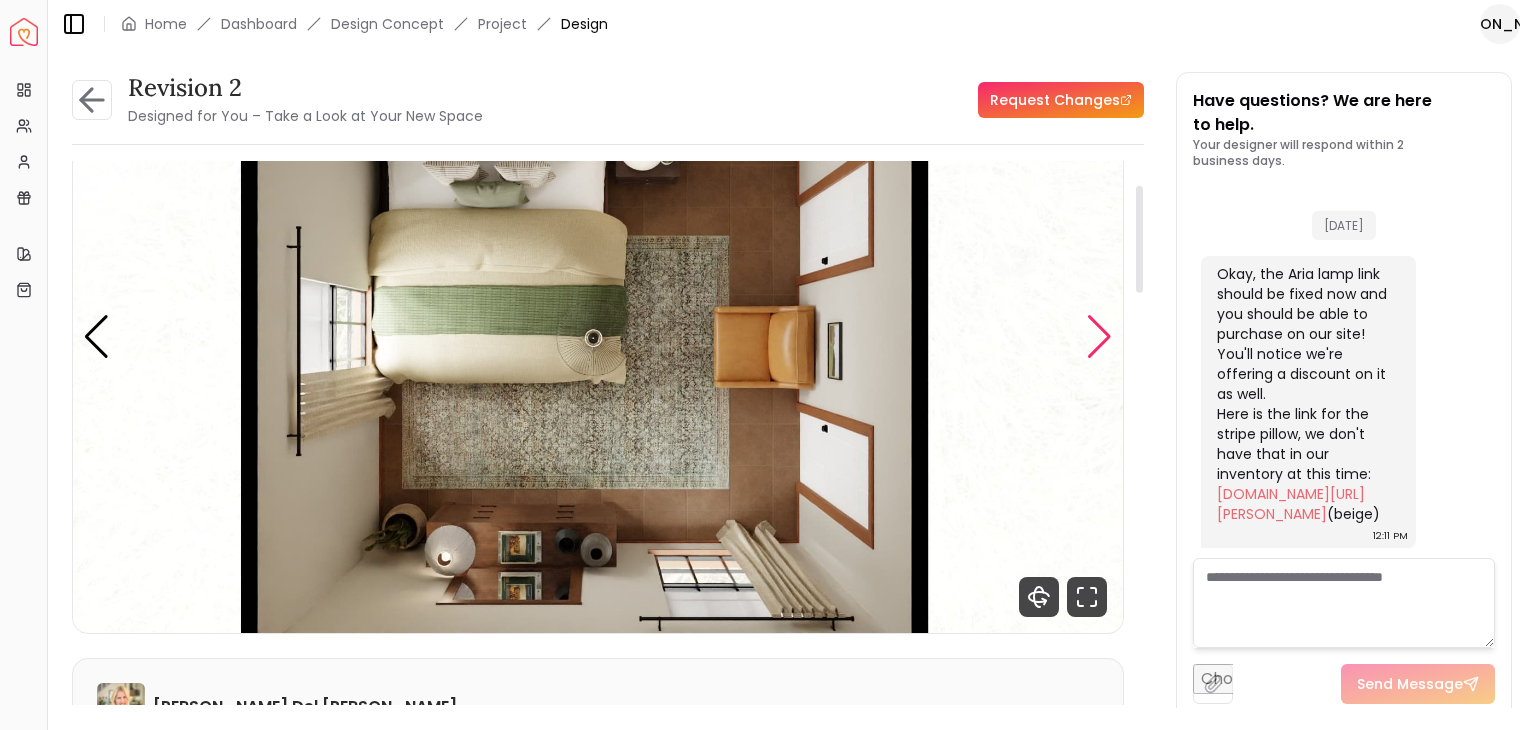 click at bounding box center (1099, 337) 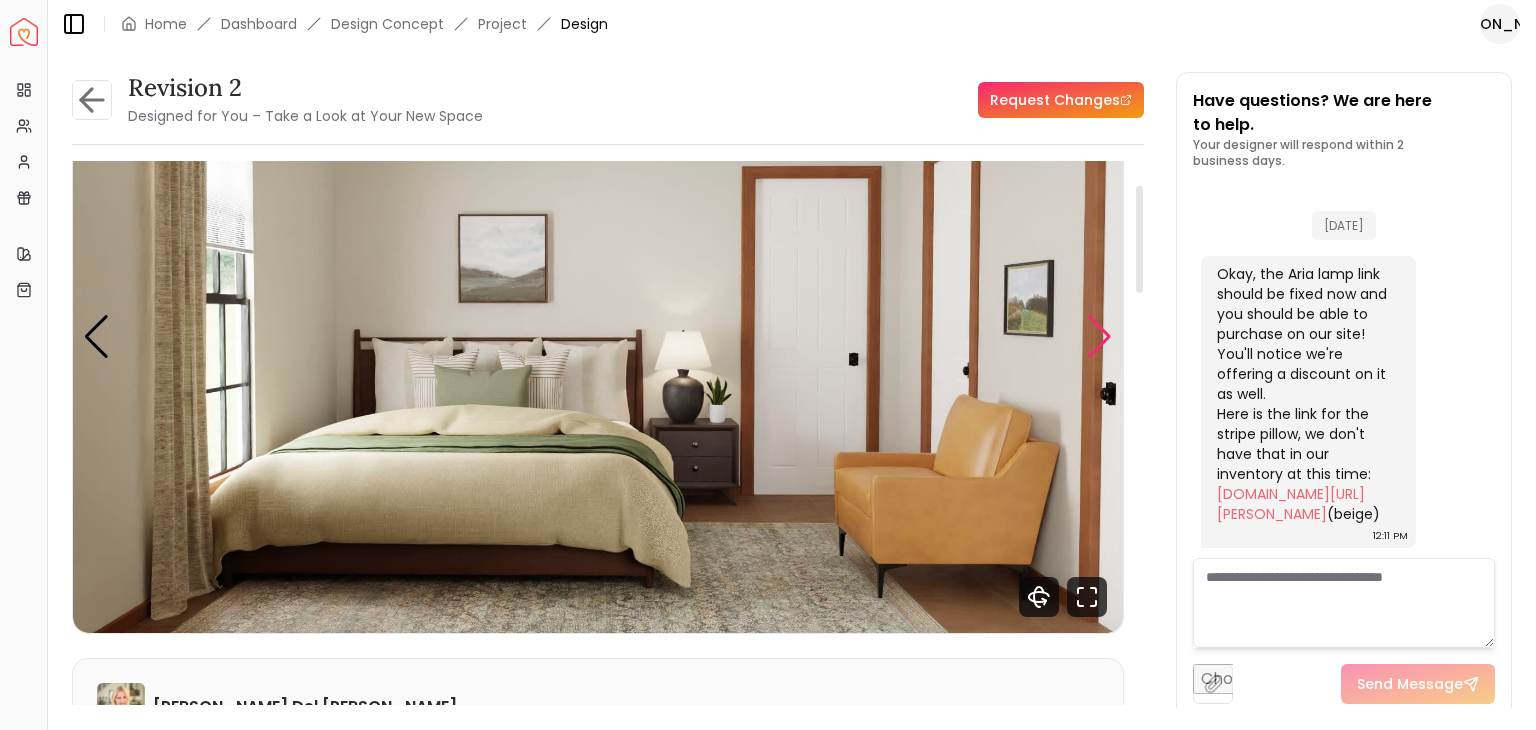 click at bounding box center [1099, 337] 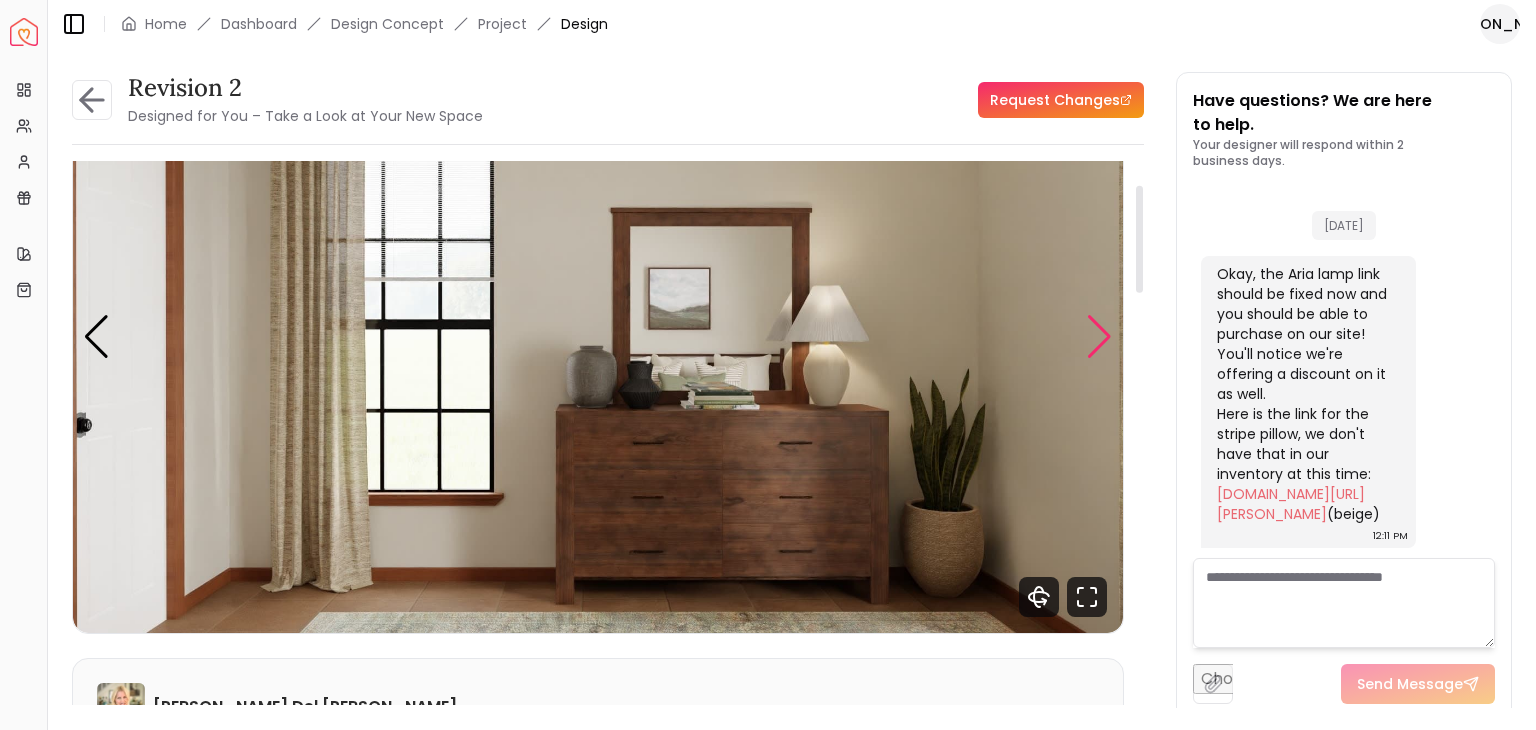 click at bounding box center (1099, 337) 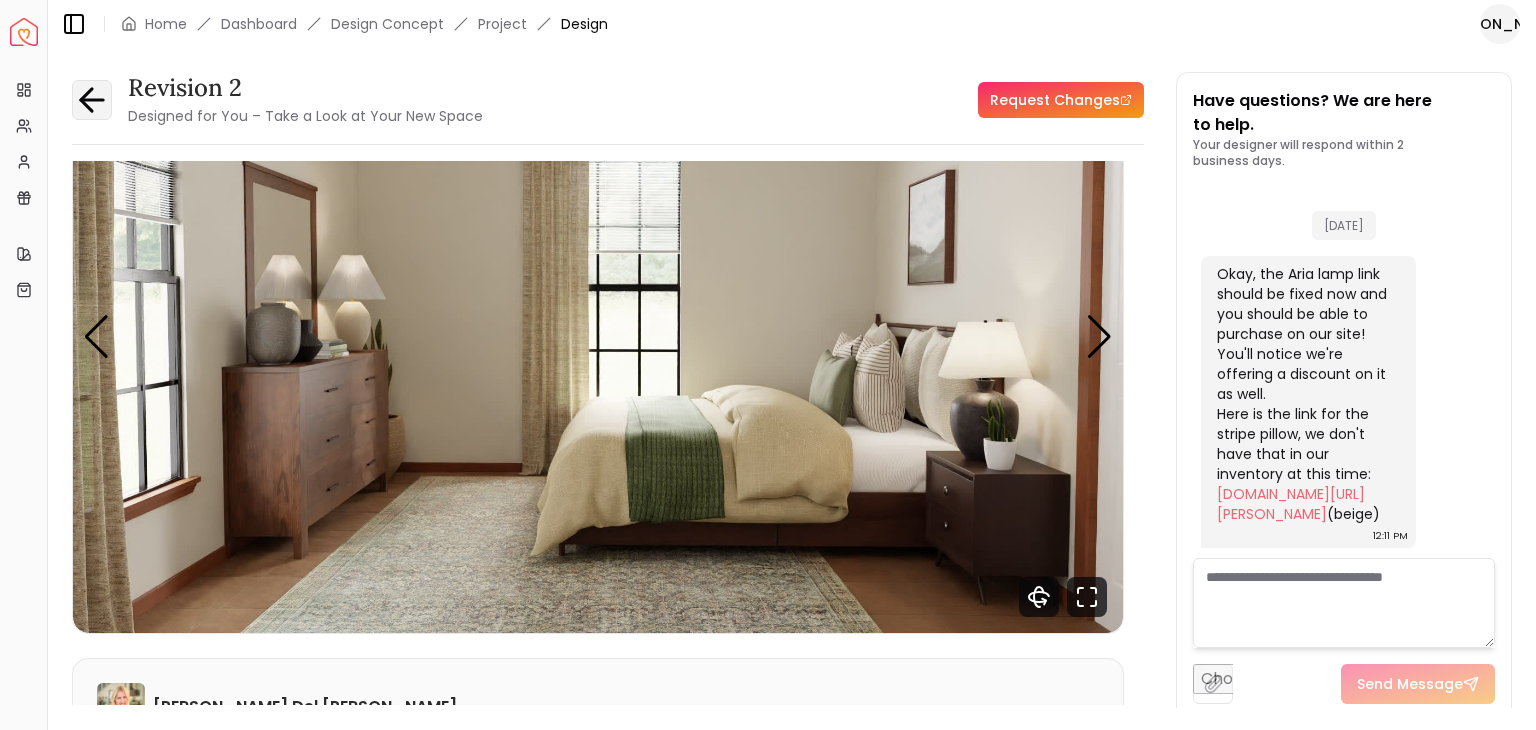 click 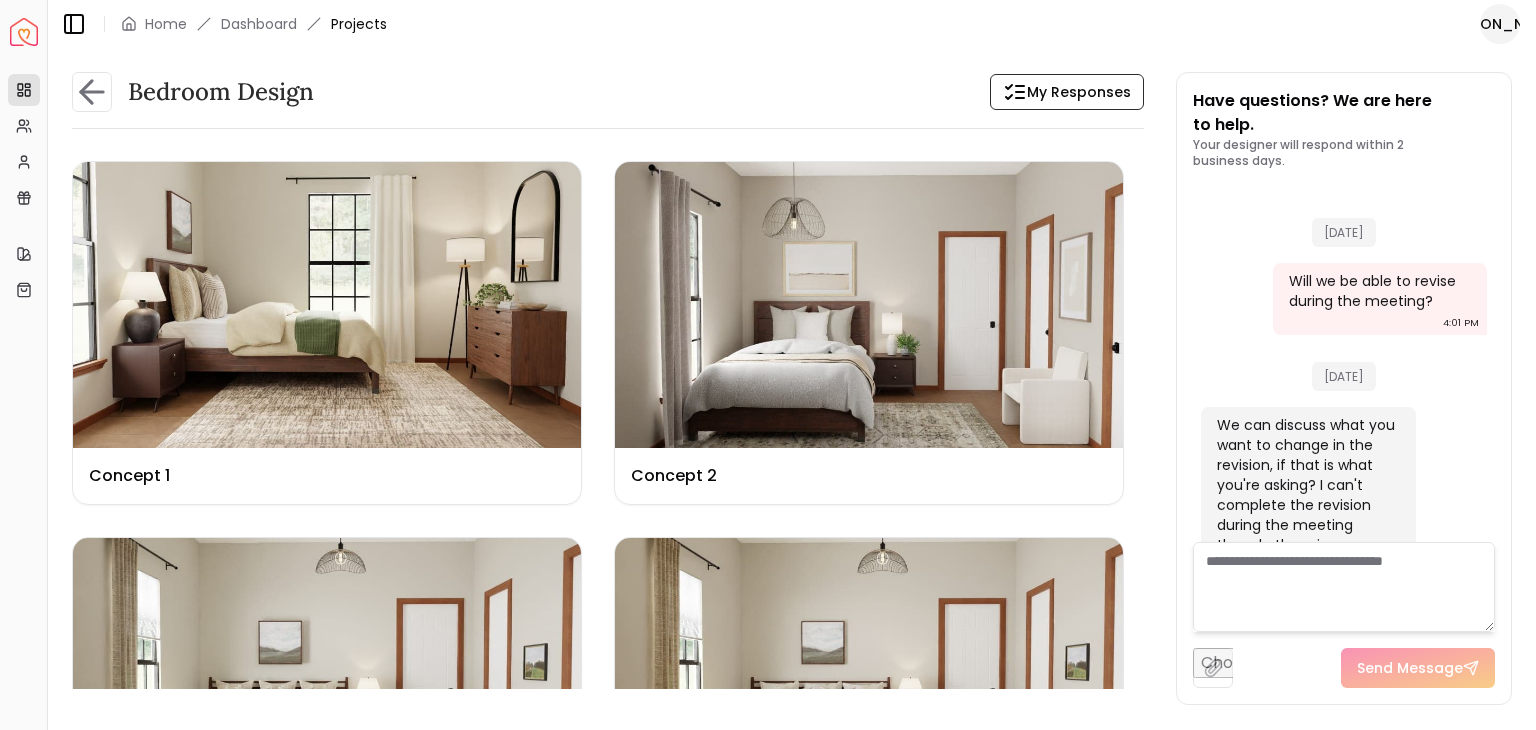 scroll, scrollTop: 4379, scrollLeft: 0, axis: vertical 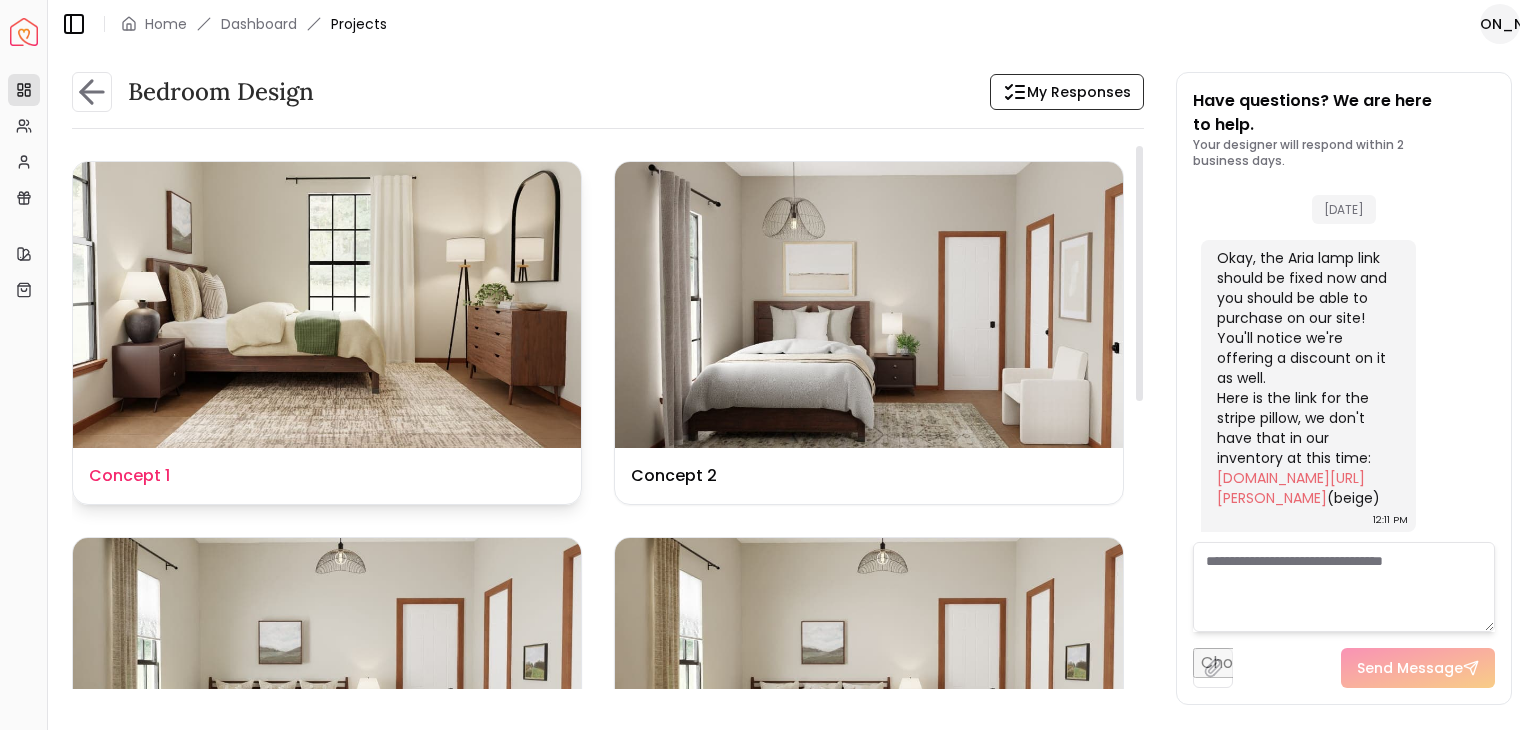 click at bounding box center [327, 305] 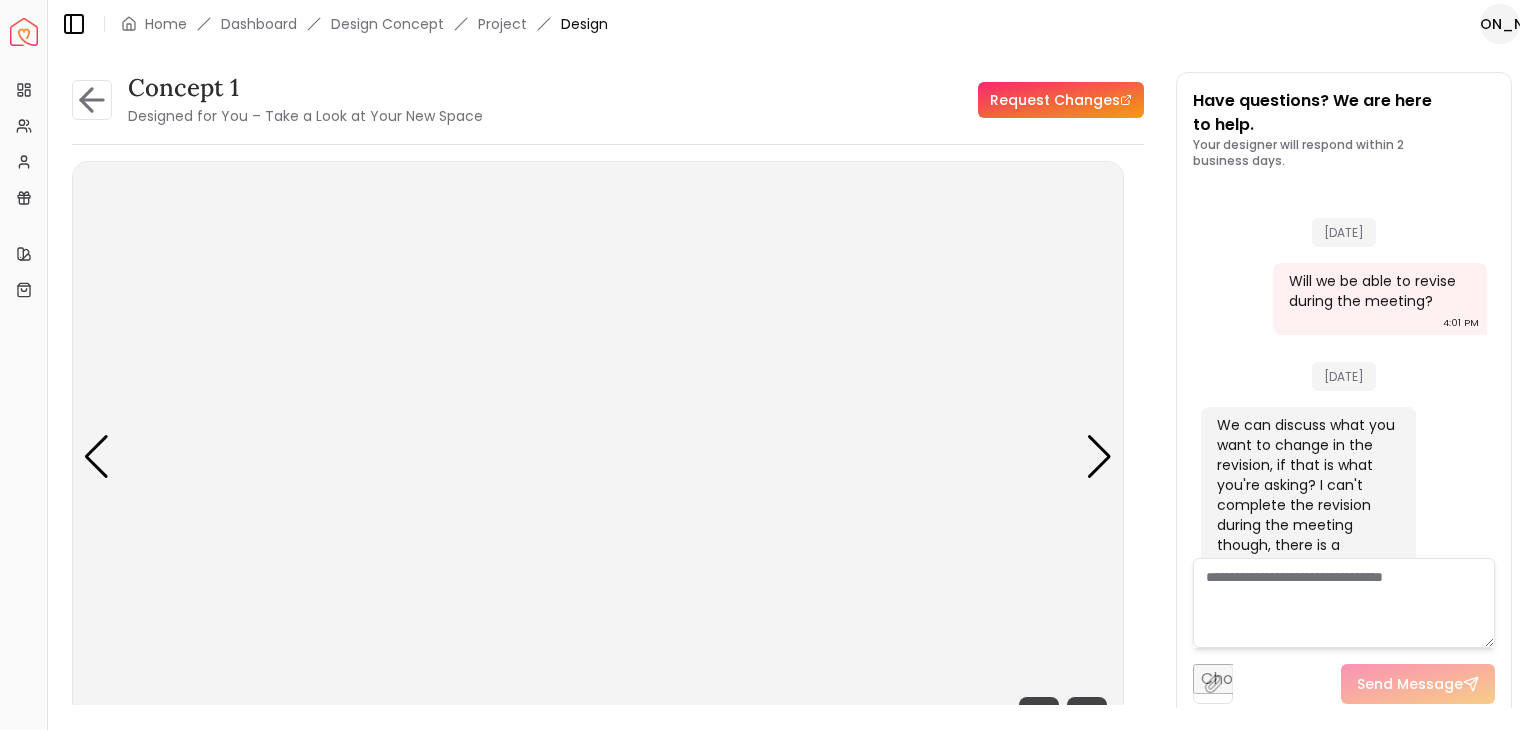 scroll, scrollTop: 4363, scrollLeft: 0, axis: vertical 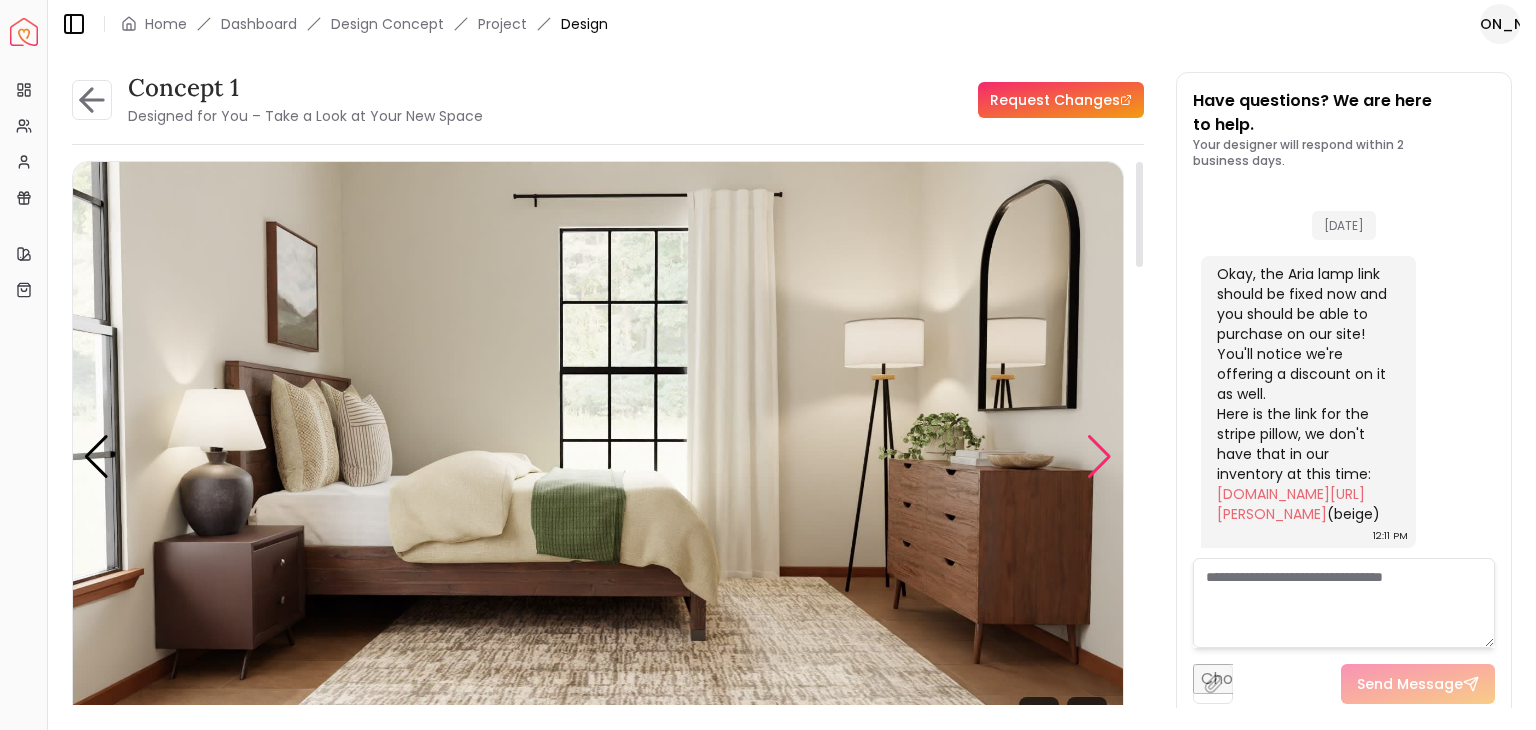 click at bounding box center [1099, 457] 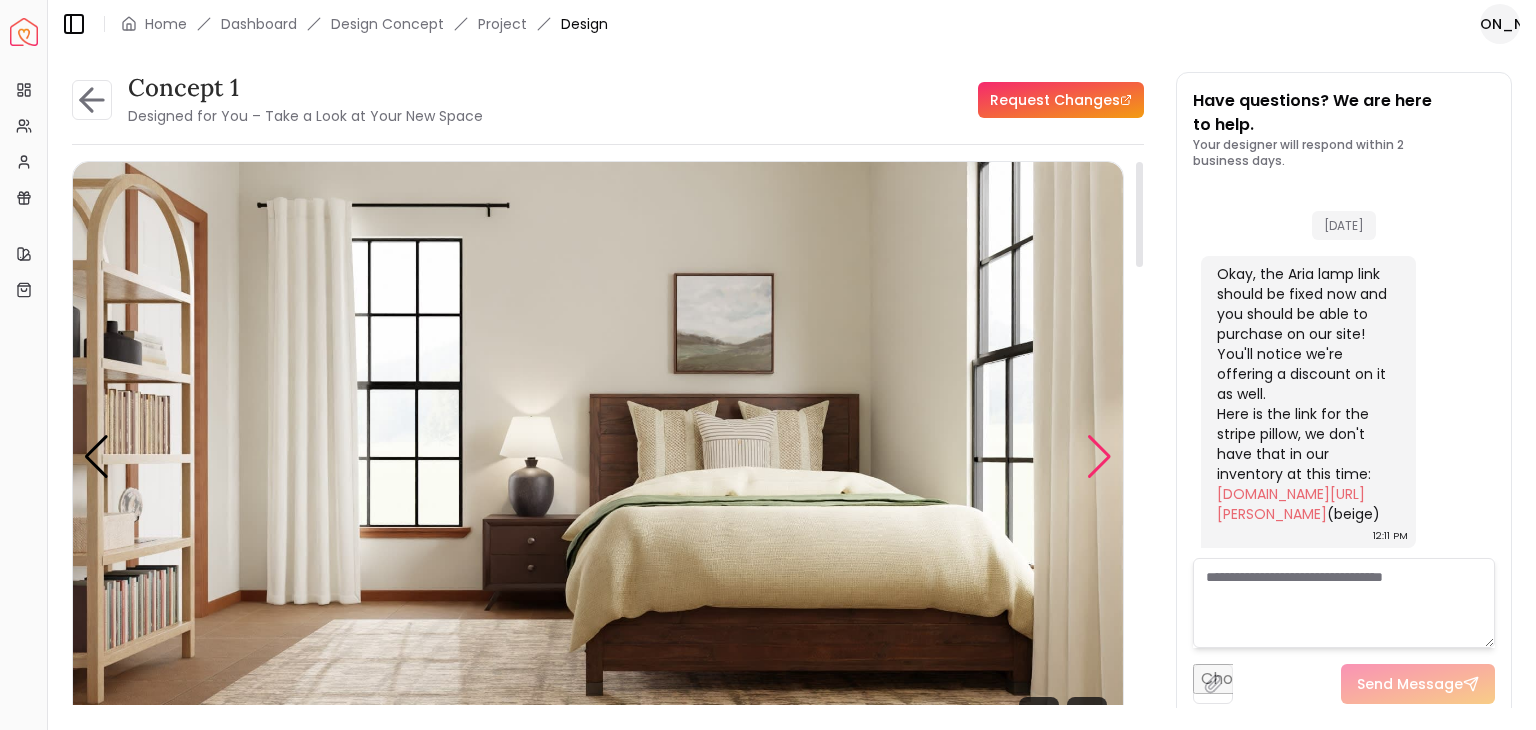 click at bounding box center (1099, 457) 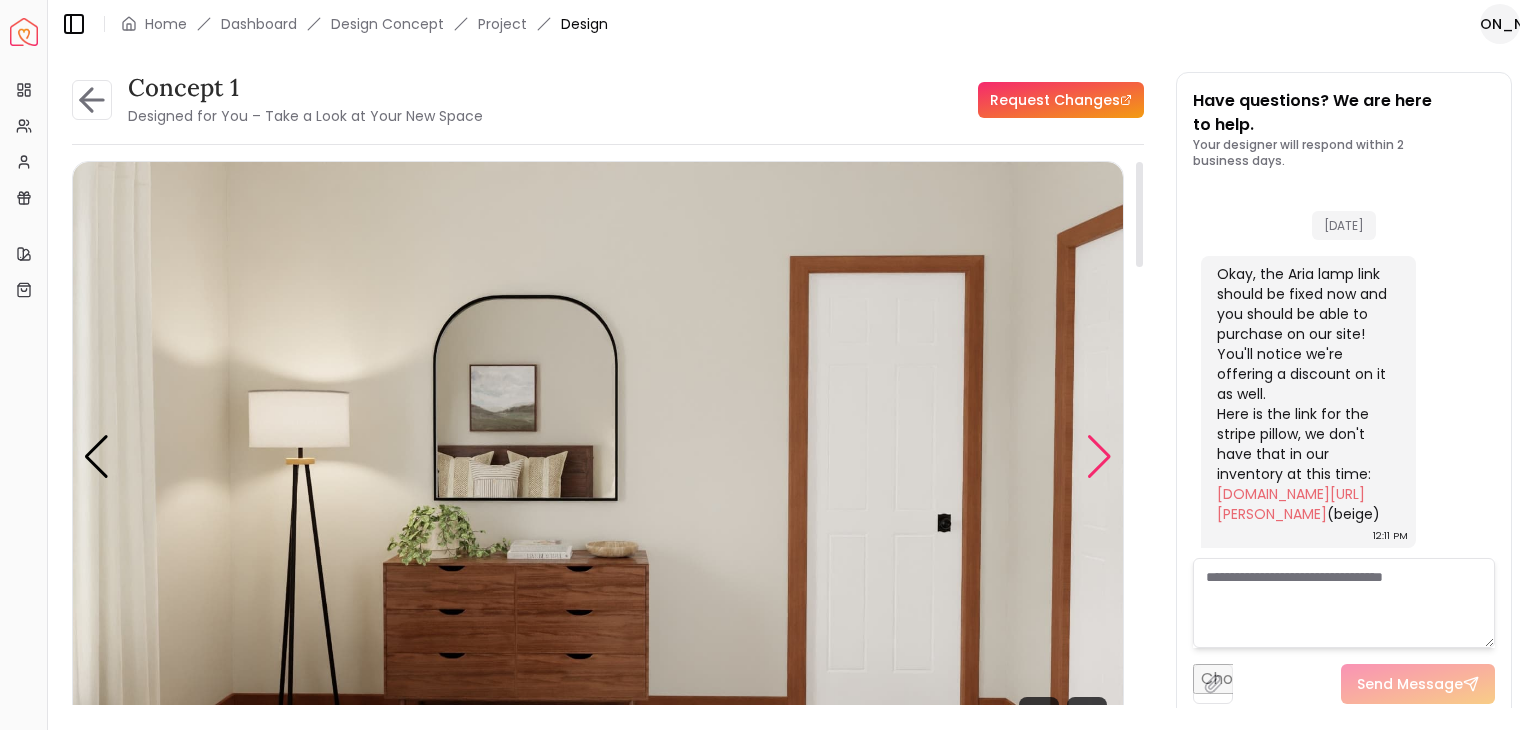 click at bounding box center (1099, 457) 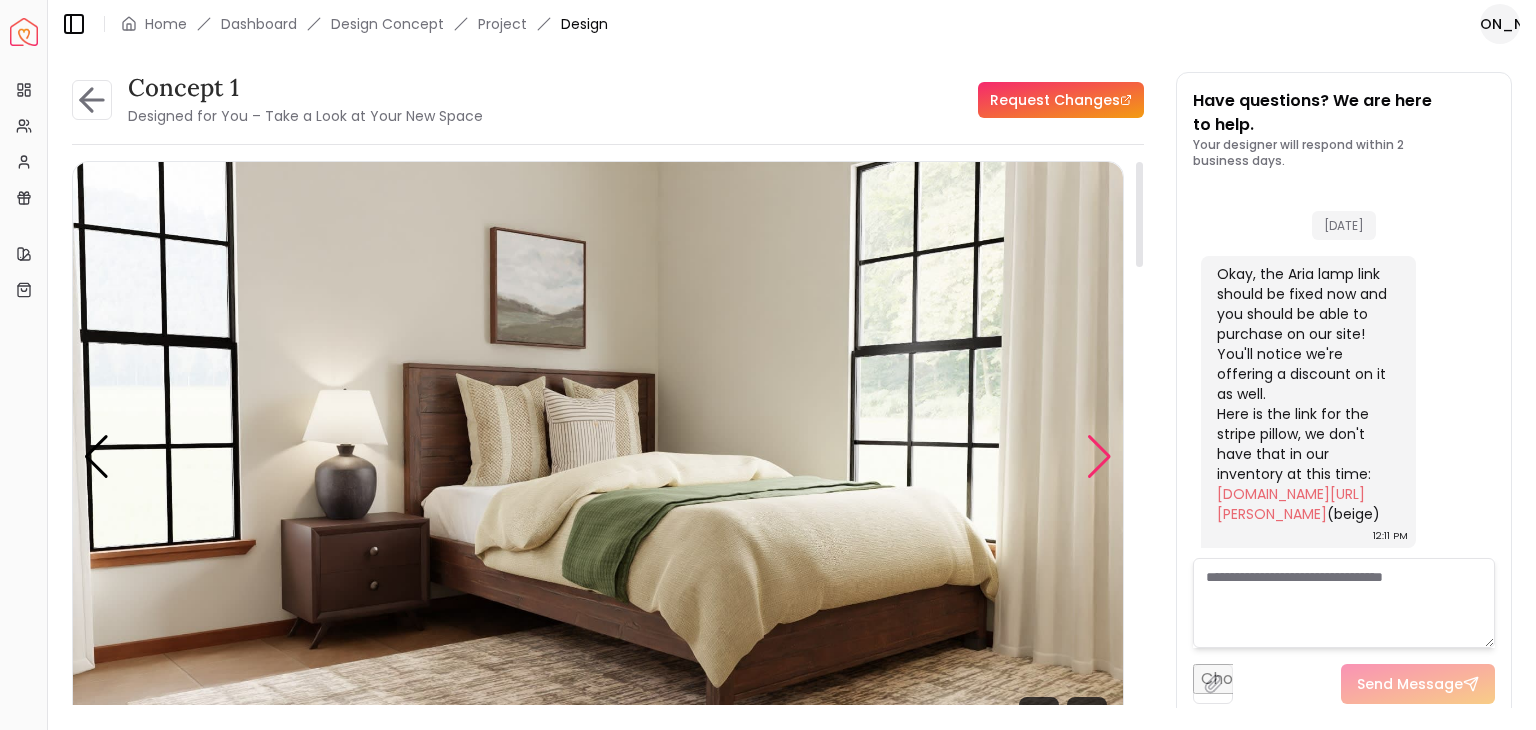 click at bounding box center [1099, 457] 